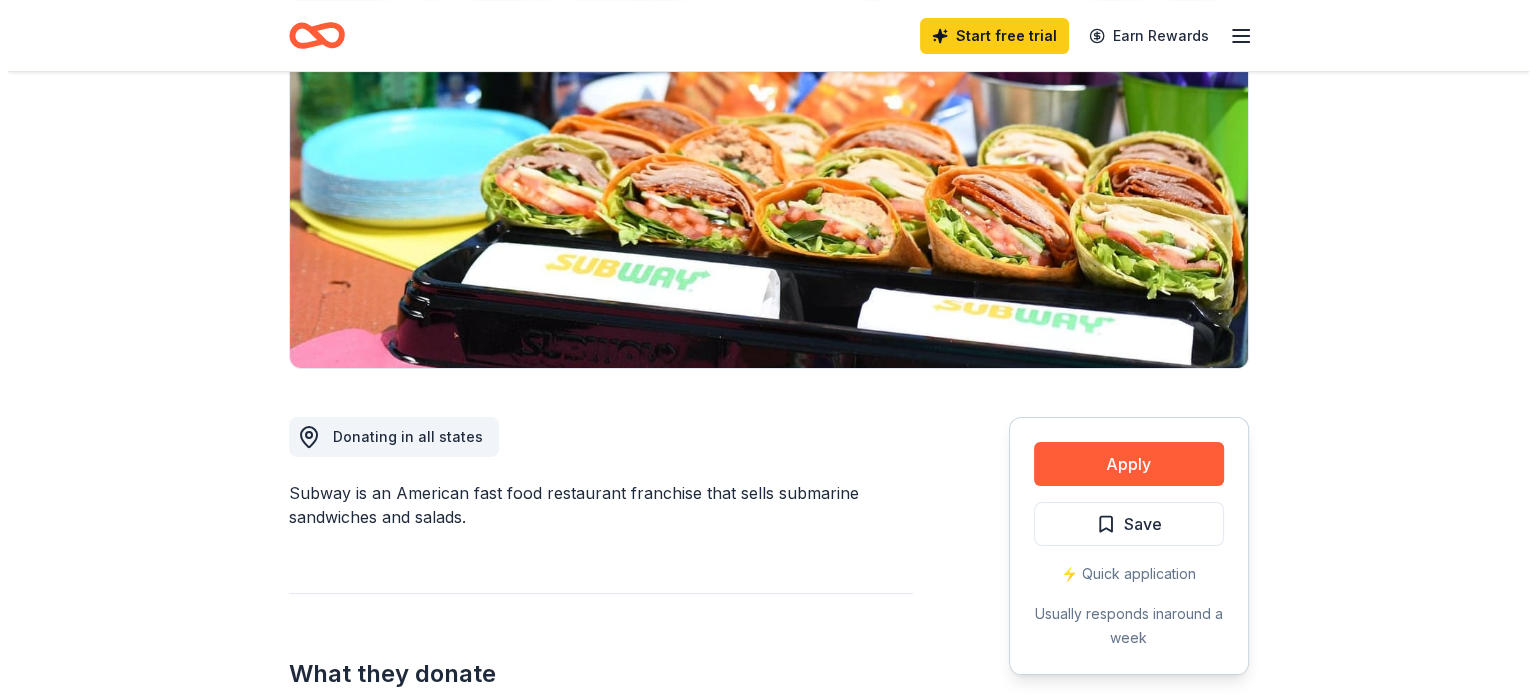 scroll, scrollTop: 249, scrollLeft: 0, axis: vertical 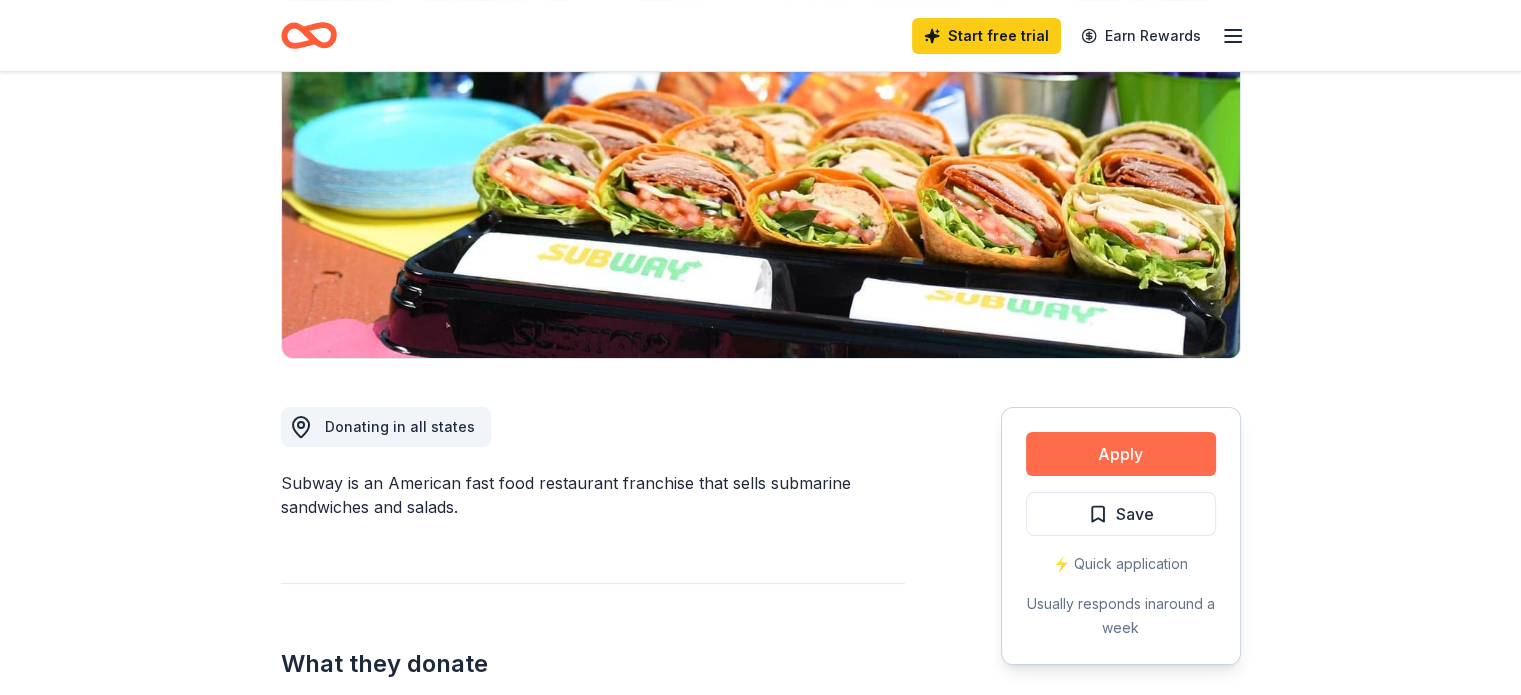 click on "Apply" at bounding box center [1121, 454] 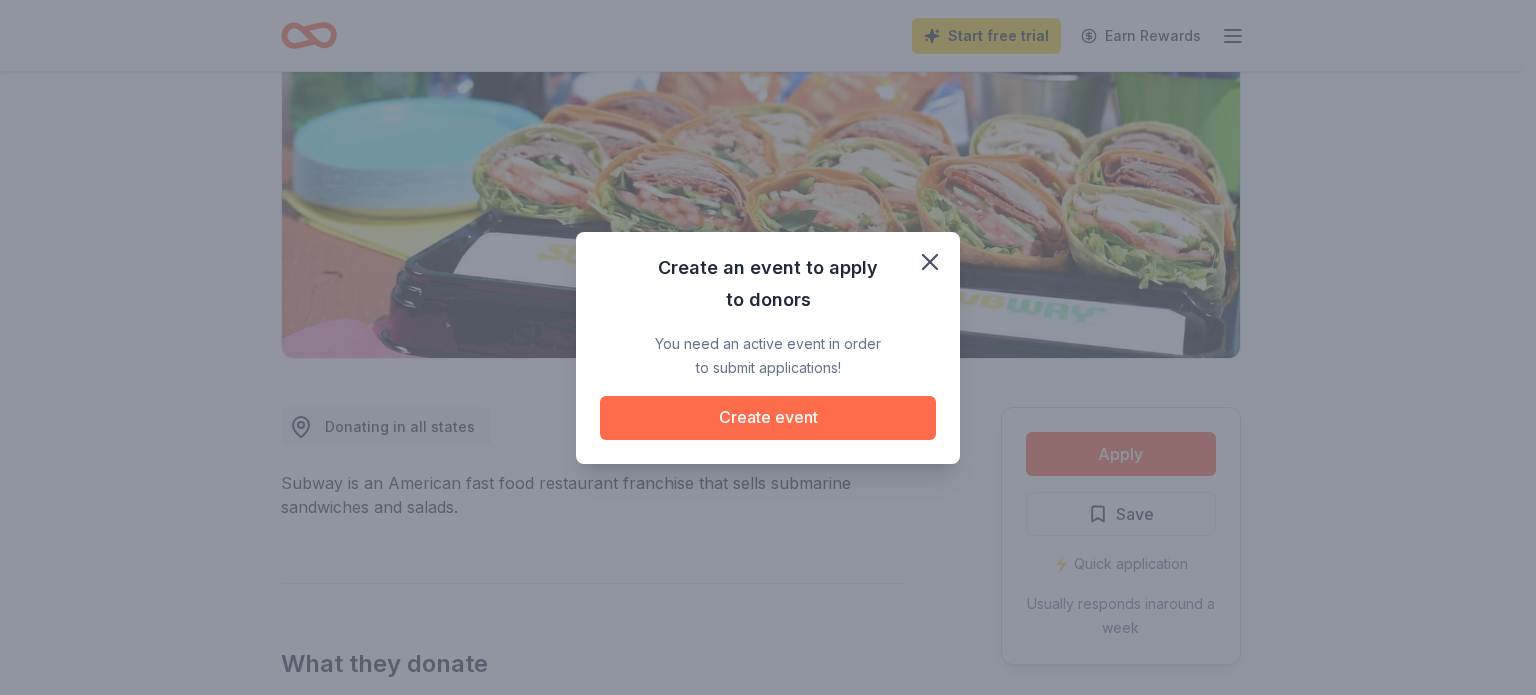click on "Create event" at bounding box center [768, 418] 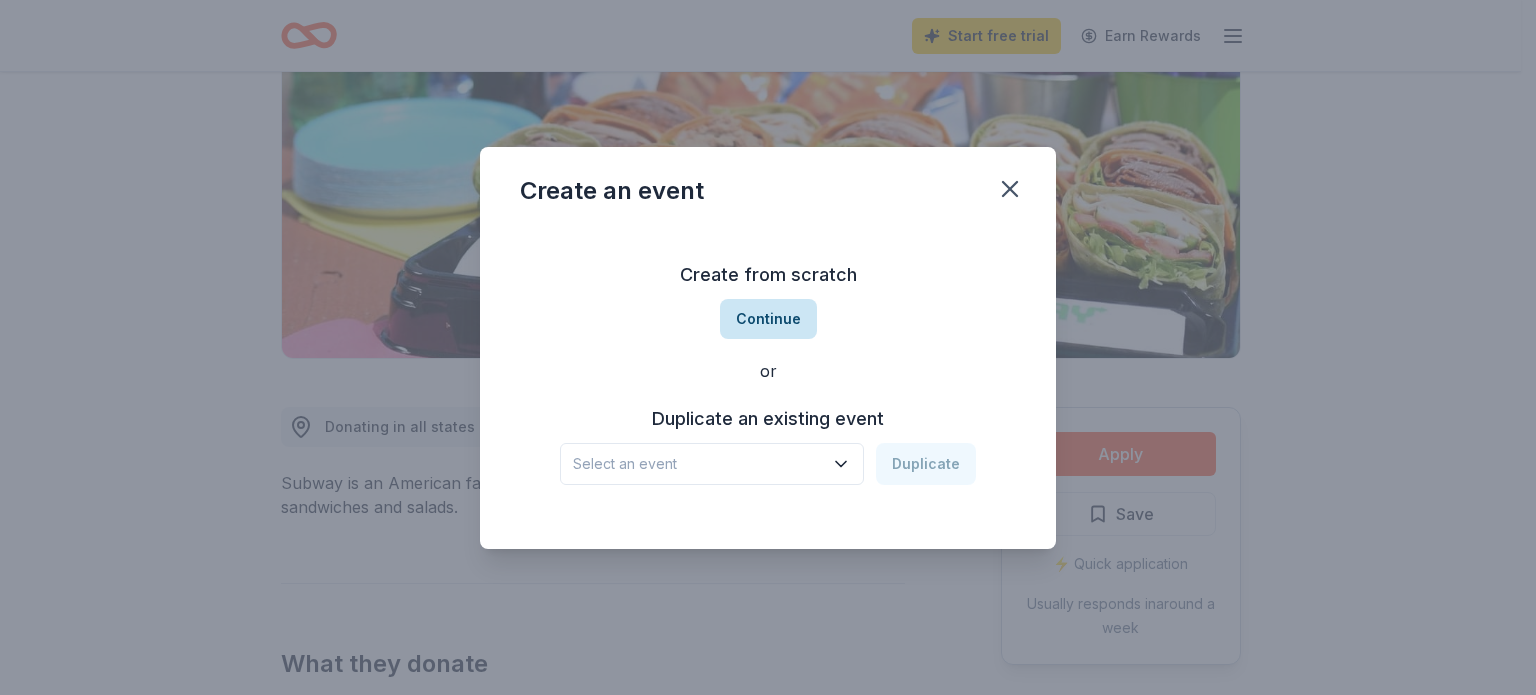 click on "Continue" at bounding box center (768, 319) 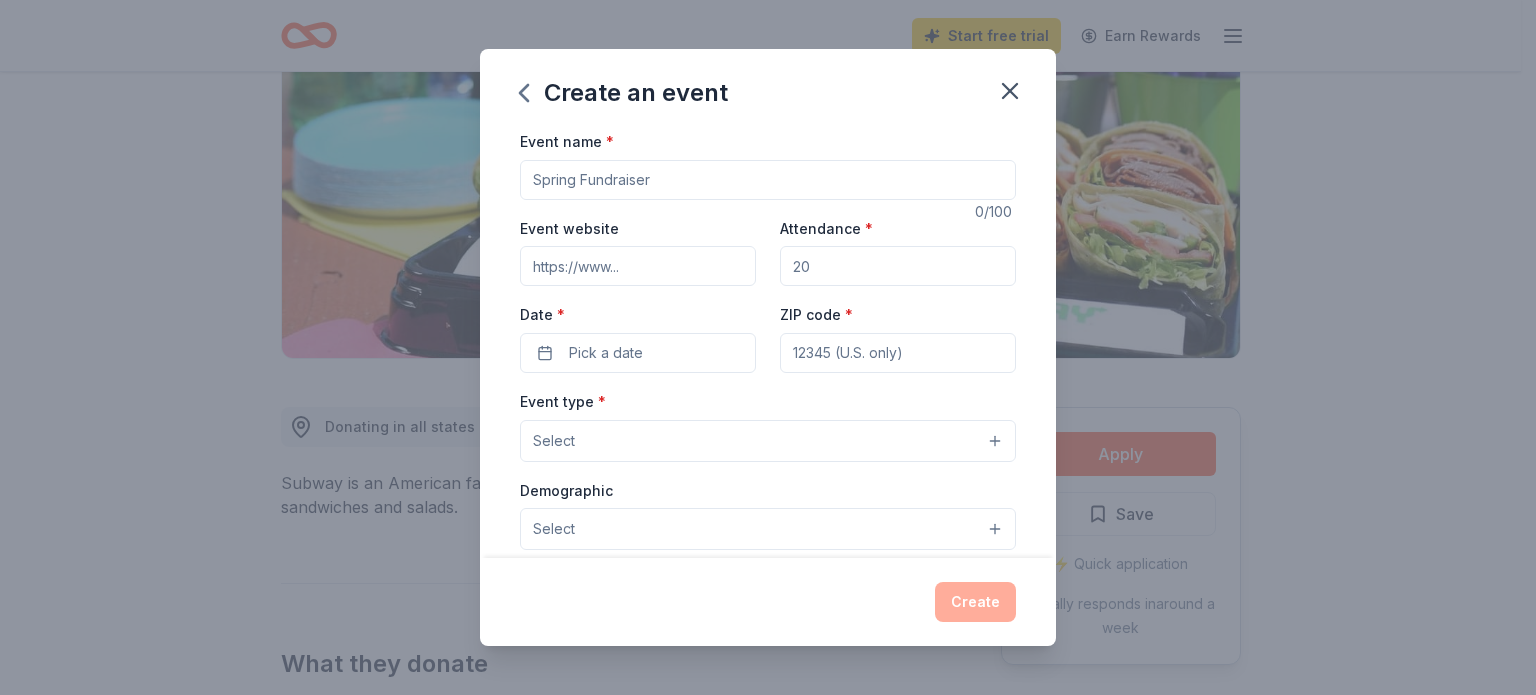 click on "Event name *" at bounding box center [768, 180] 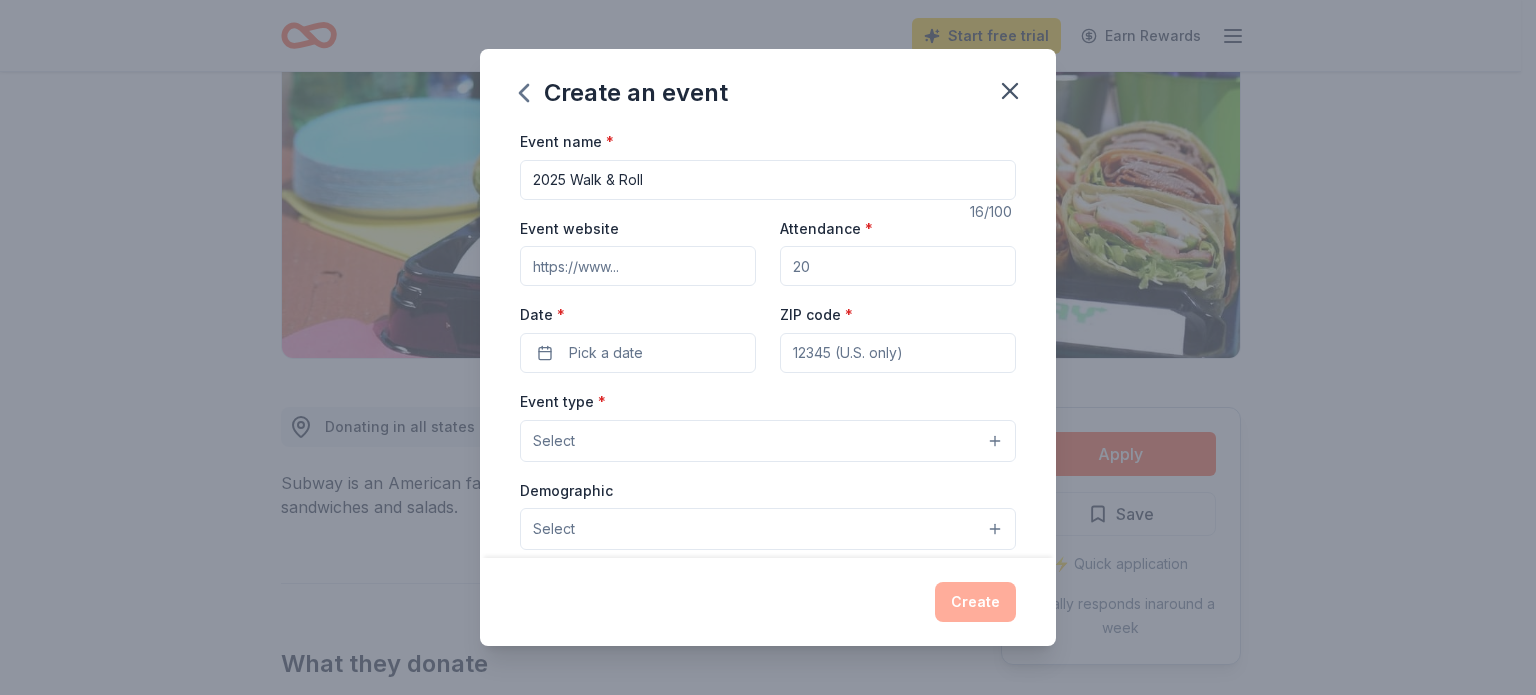type on "2025 Walk & Roll" 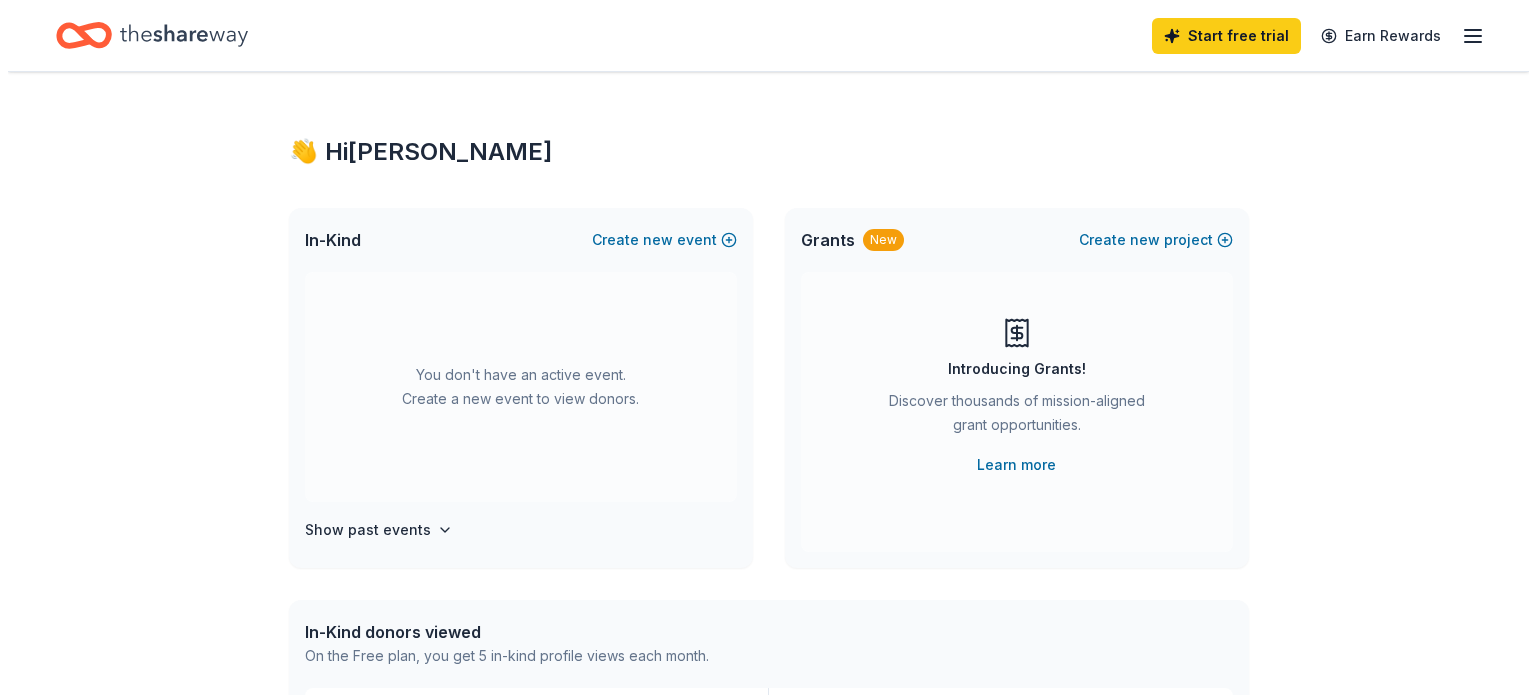 scroll, scrollTop: 0, scrollLeft: 0, axis: both 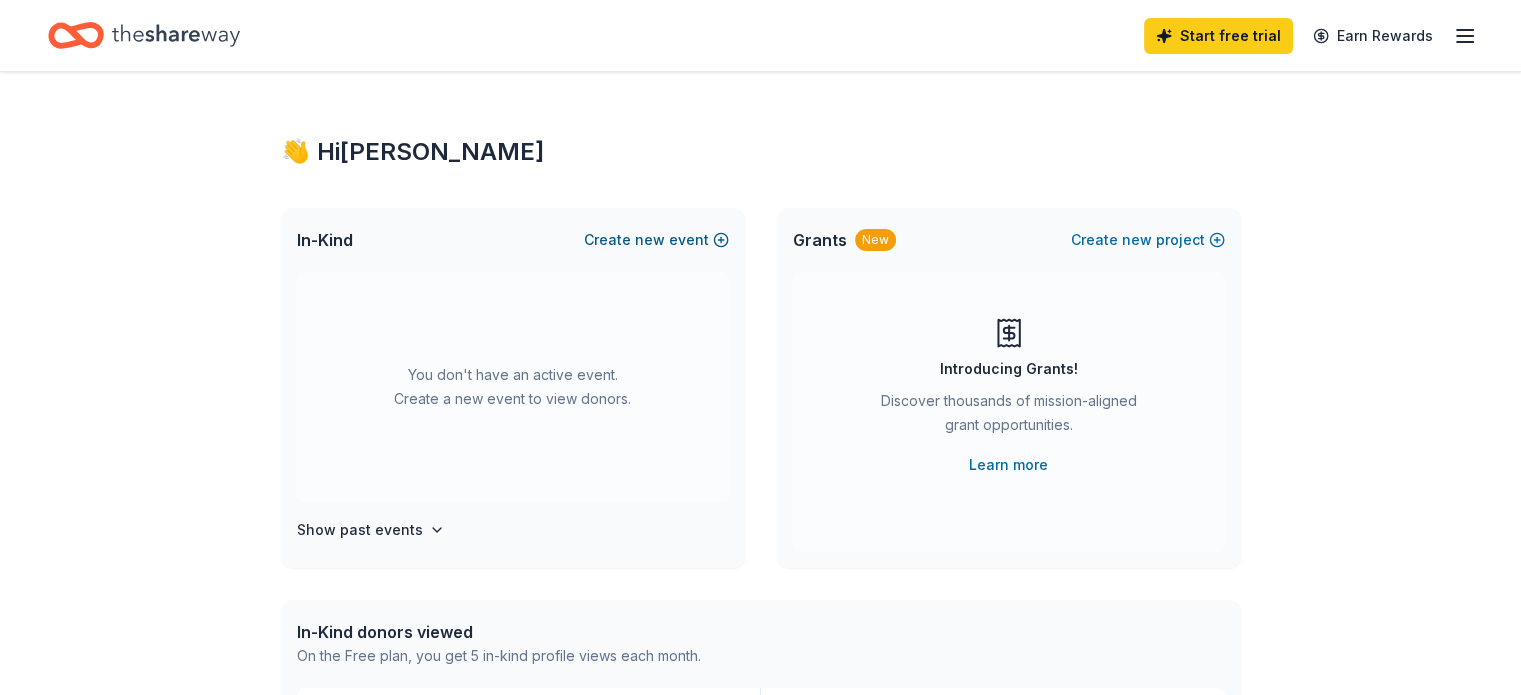 click on "new" at bounding box center (650, 240) 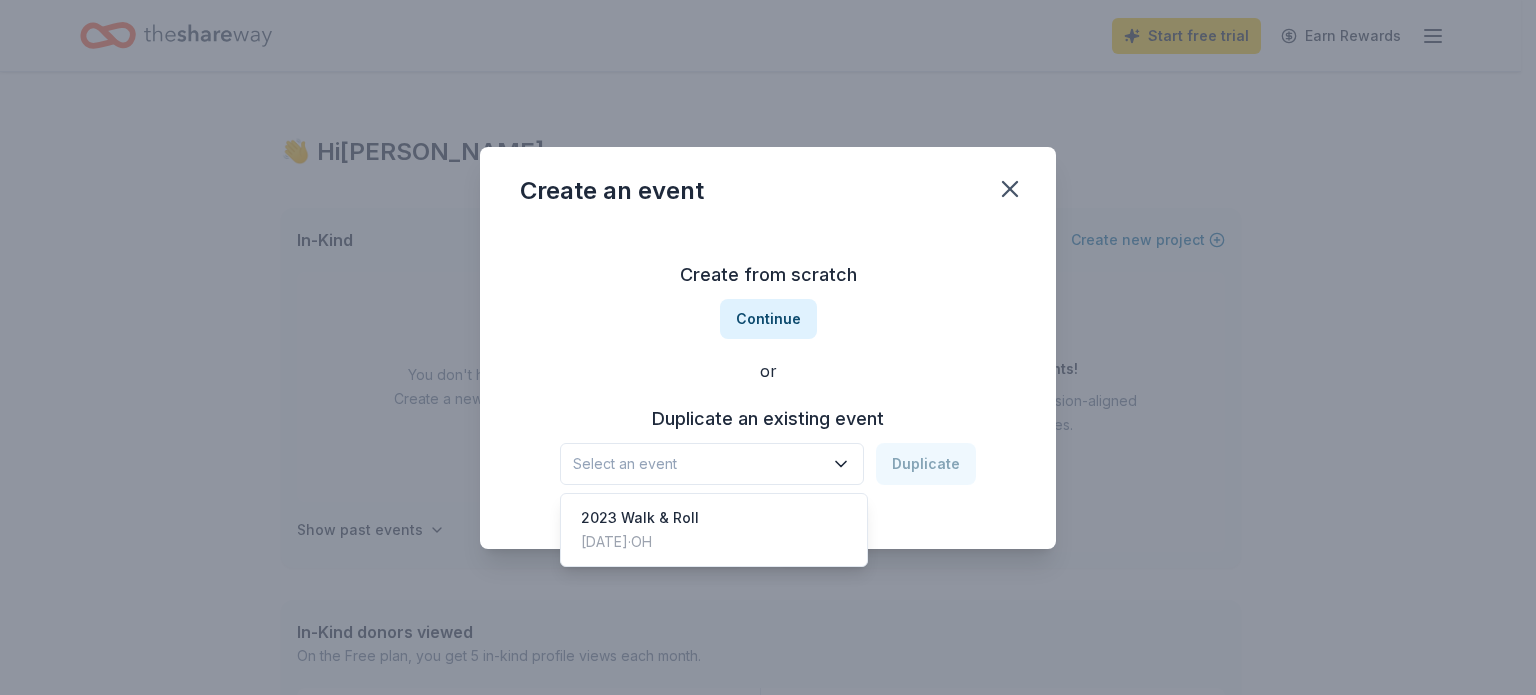click 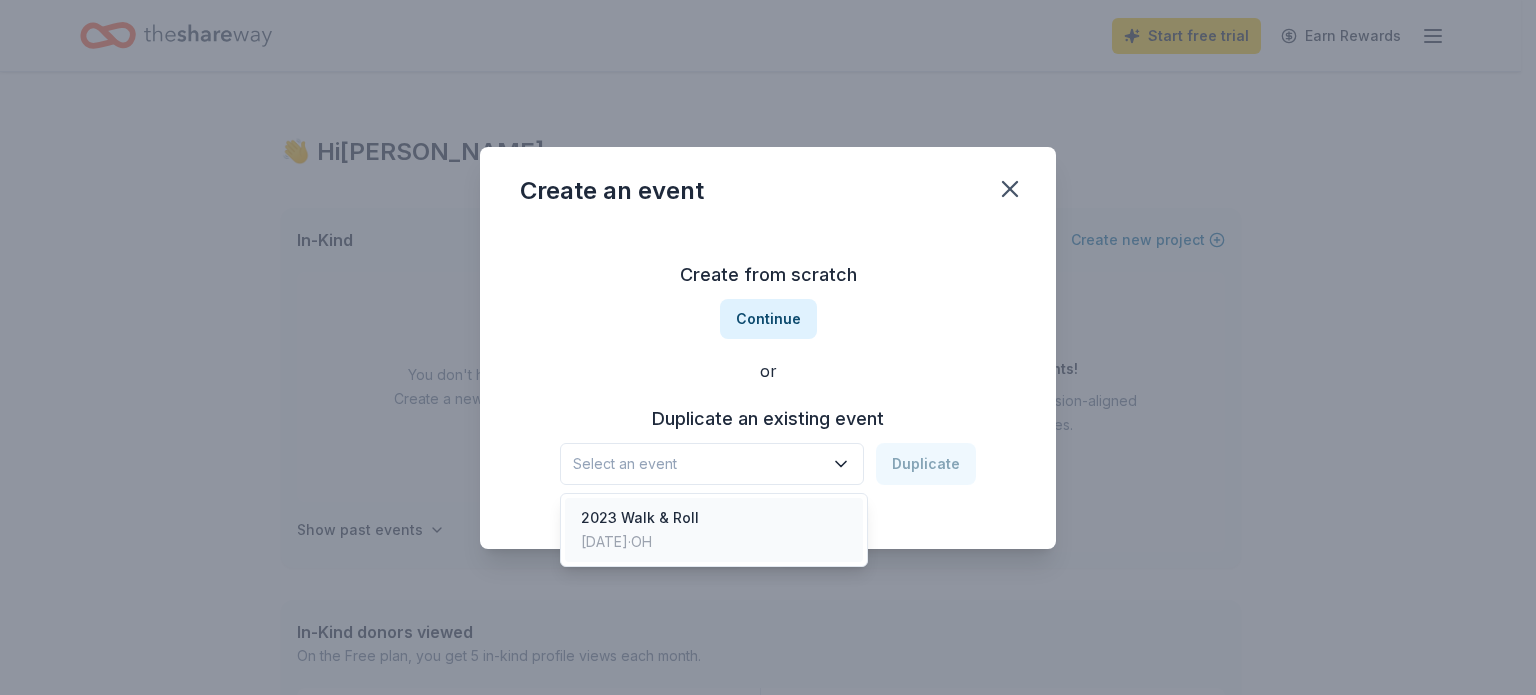 click on "2023 Walk & Roll" at bounding box center (640, 518) 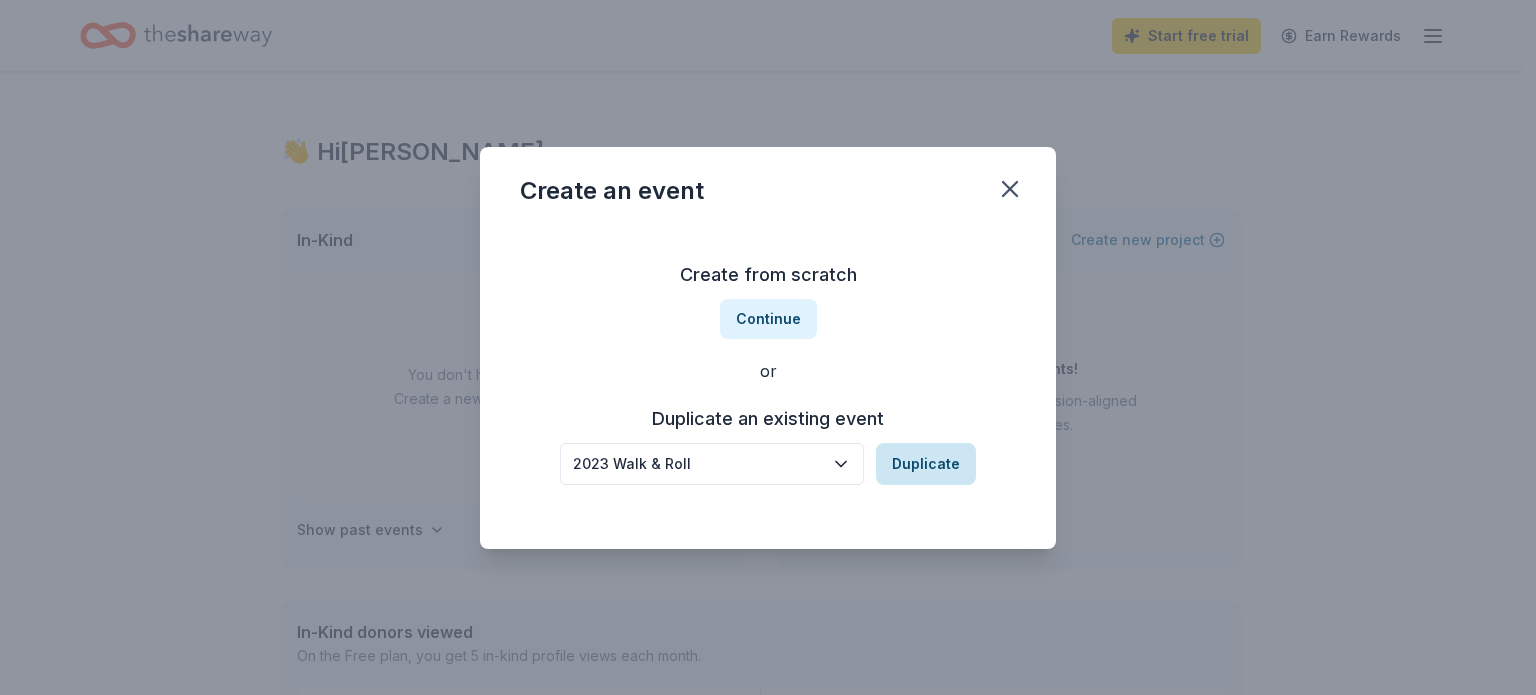 click on "Duplicate" at bounding box center [926, 464] 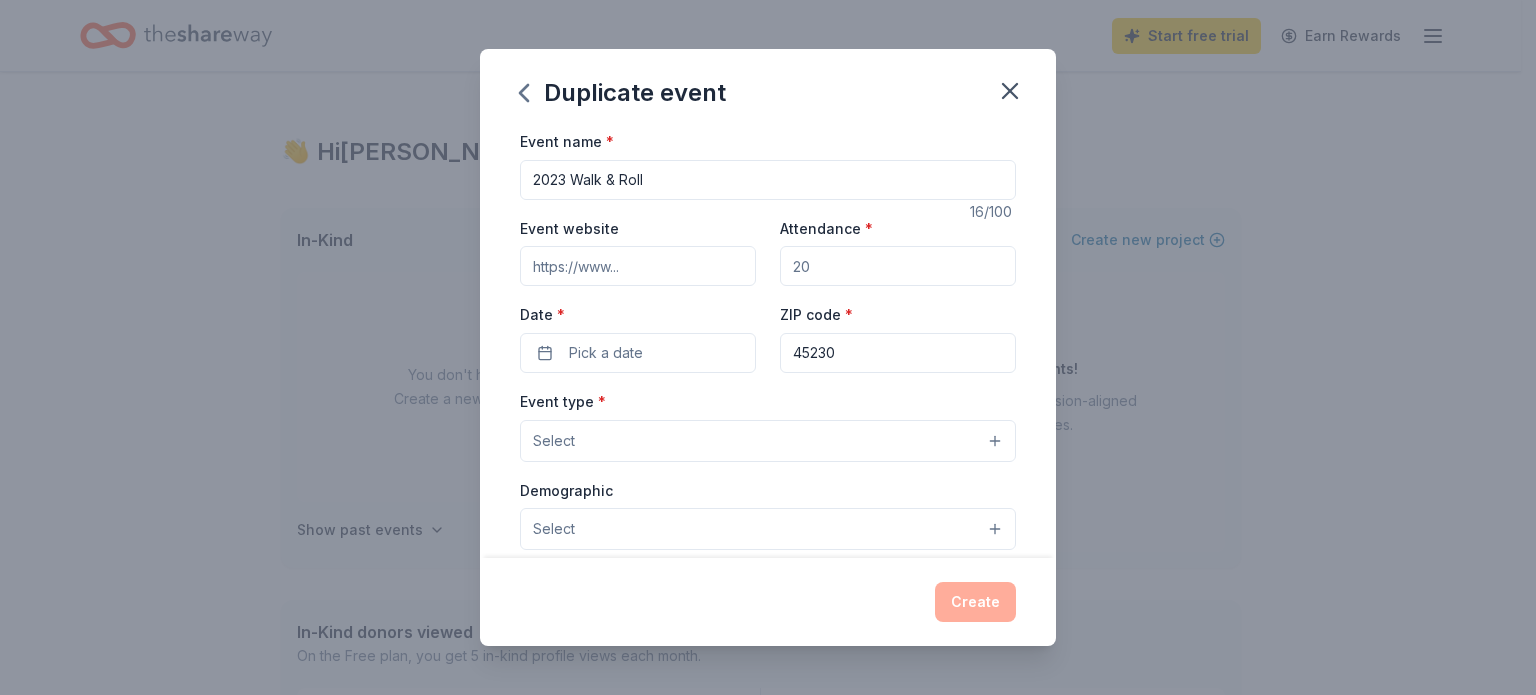 drag, startPoint x: 566, startPoint y: 179, endPoint x: 556, endPoint y: 180, distance: 10.049875 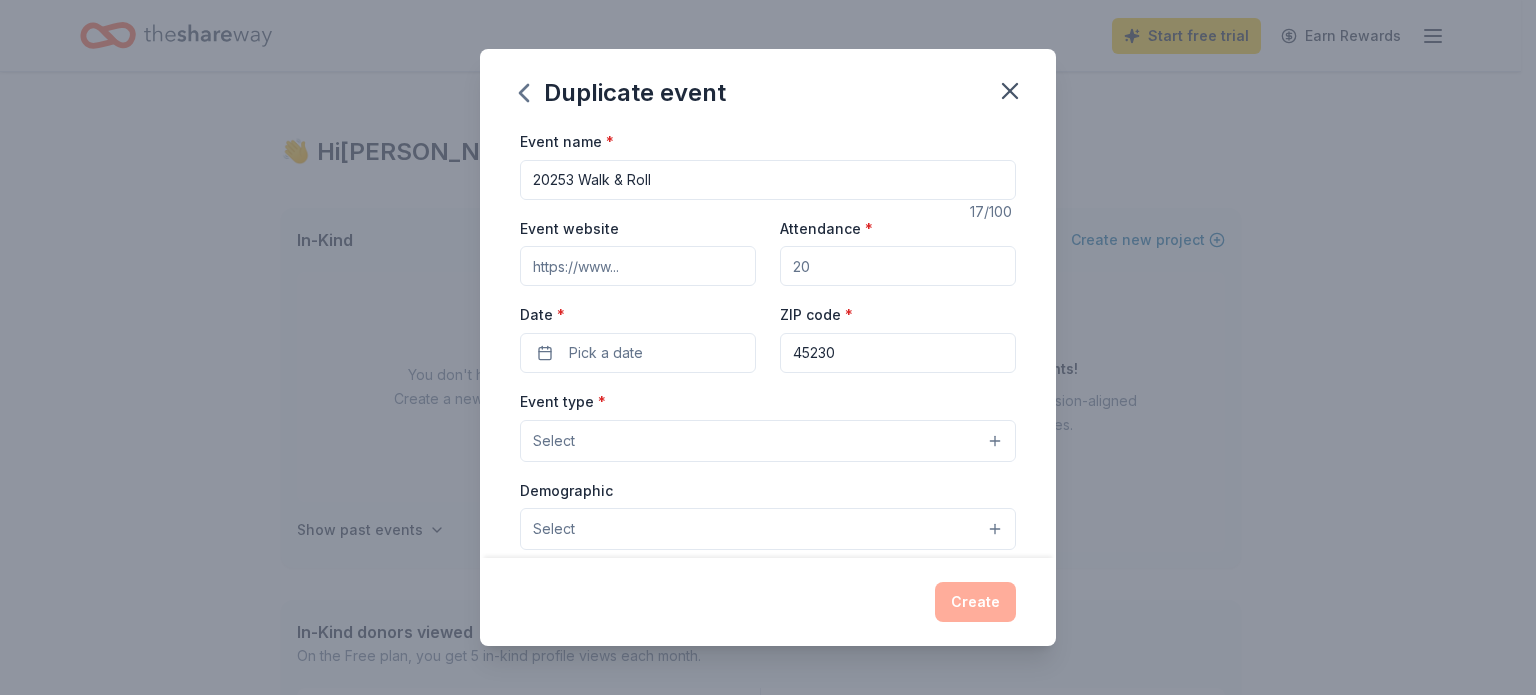 type on "20253 Walk & Roll" 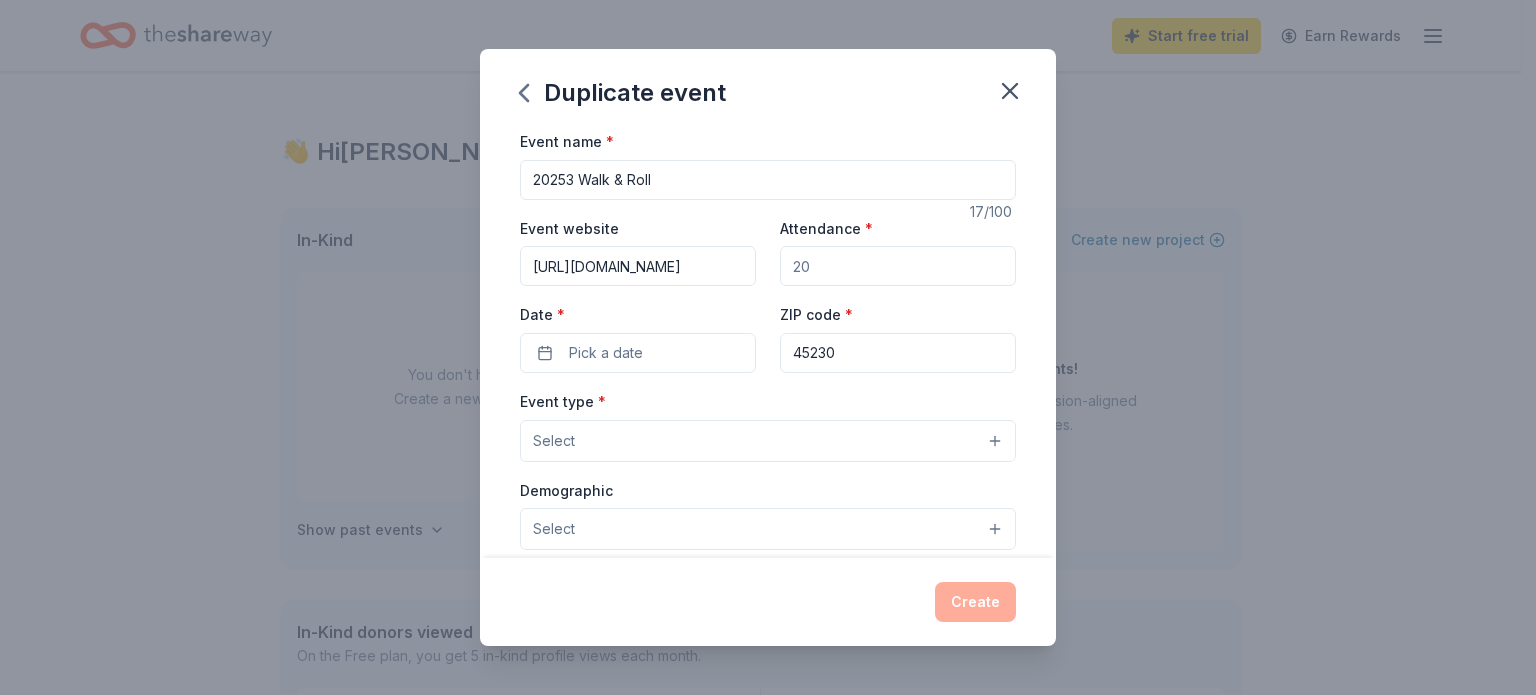 scroll, scrollTop: 0, scrollLeft: 77, axis: horizontal 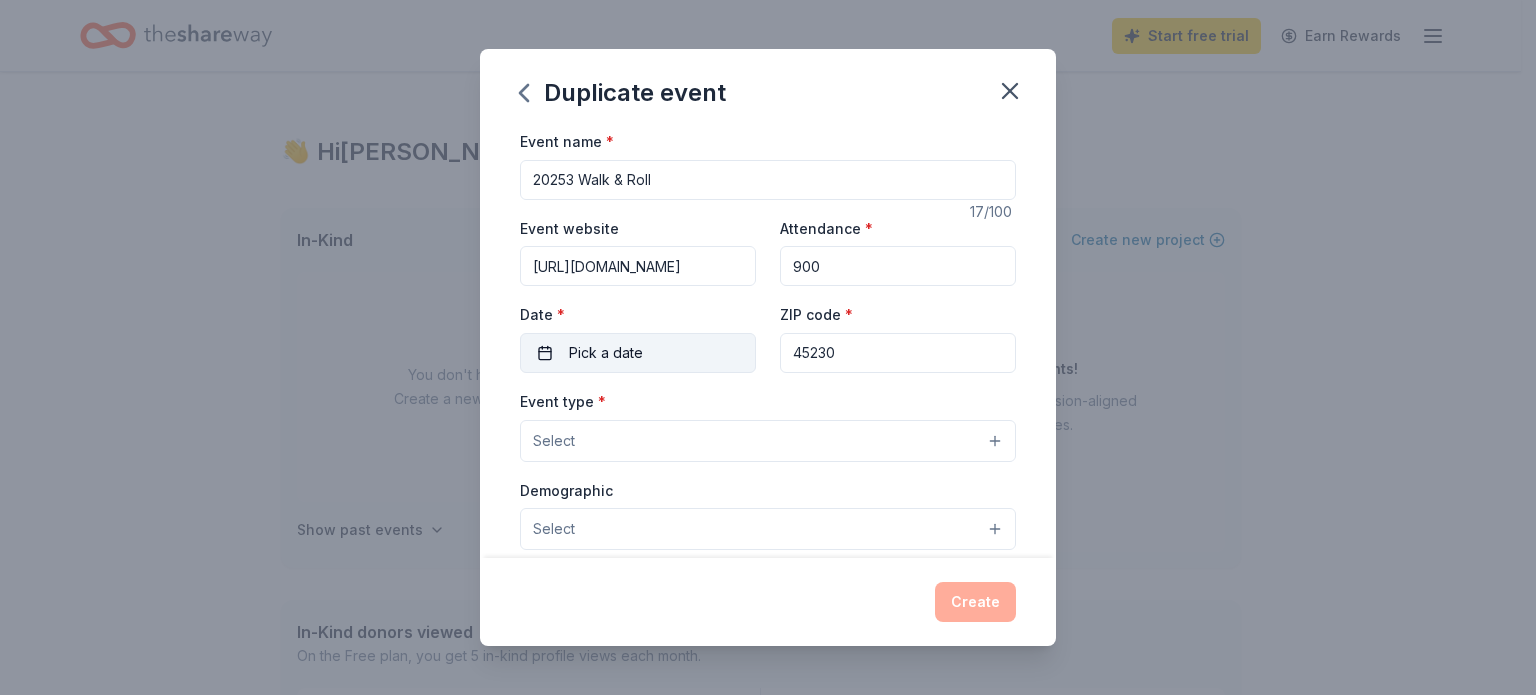 type on "900" 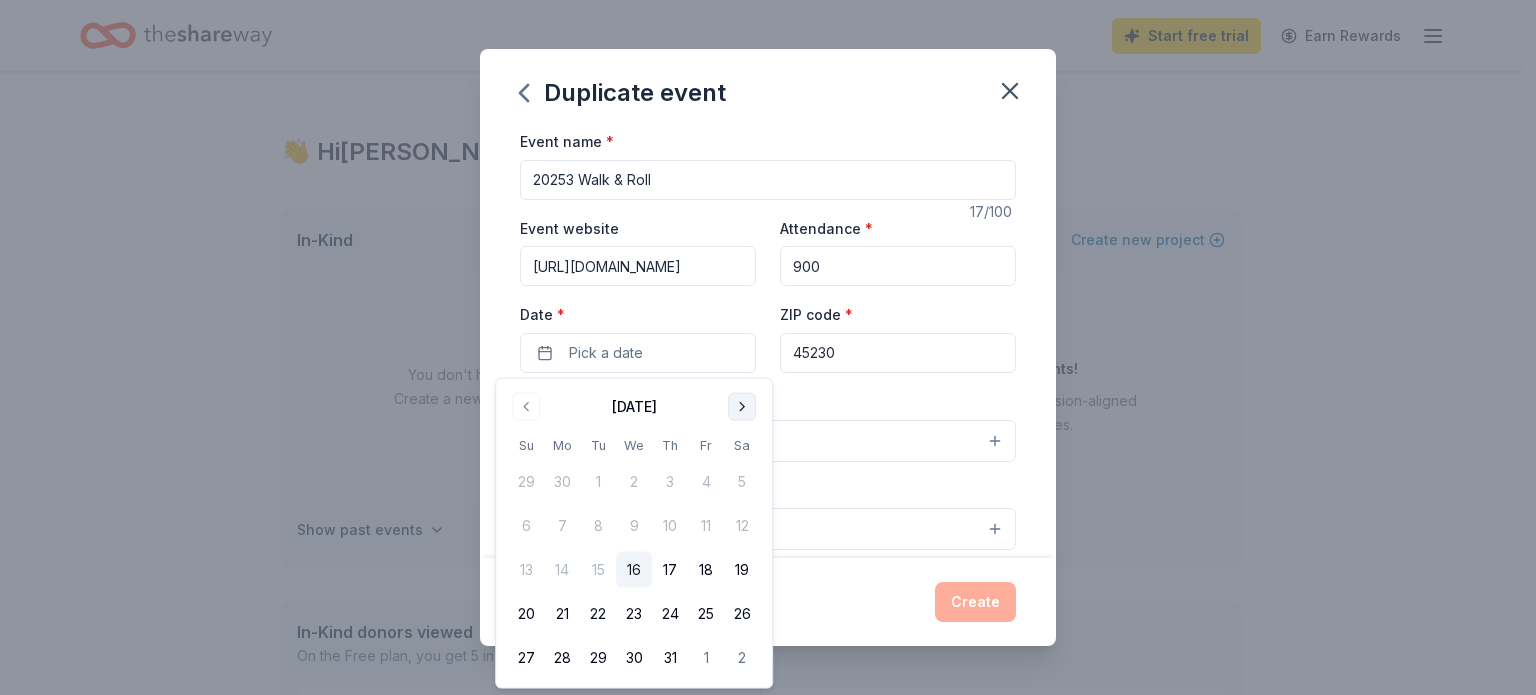 click at bounding box center (742, 407) 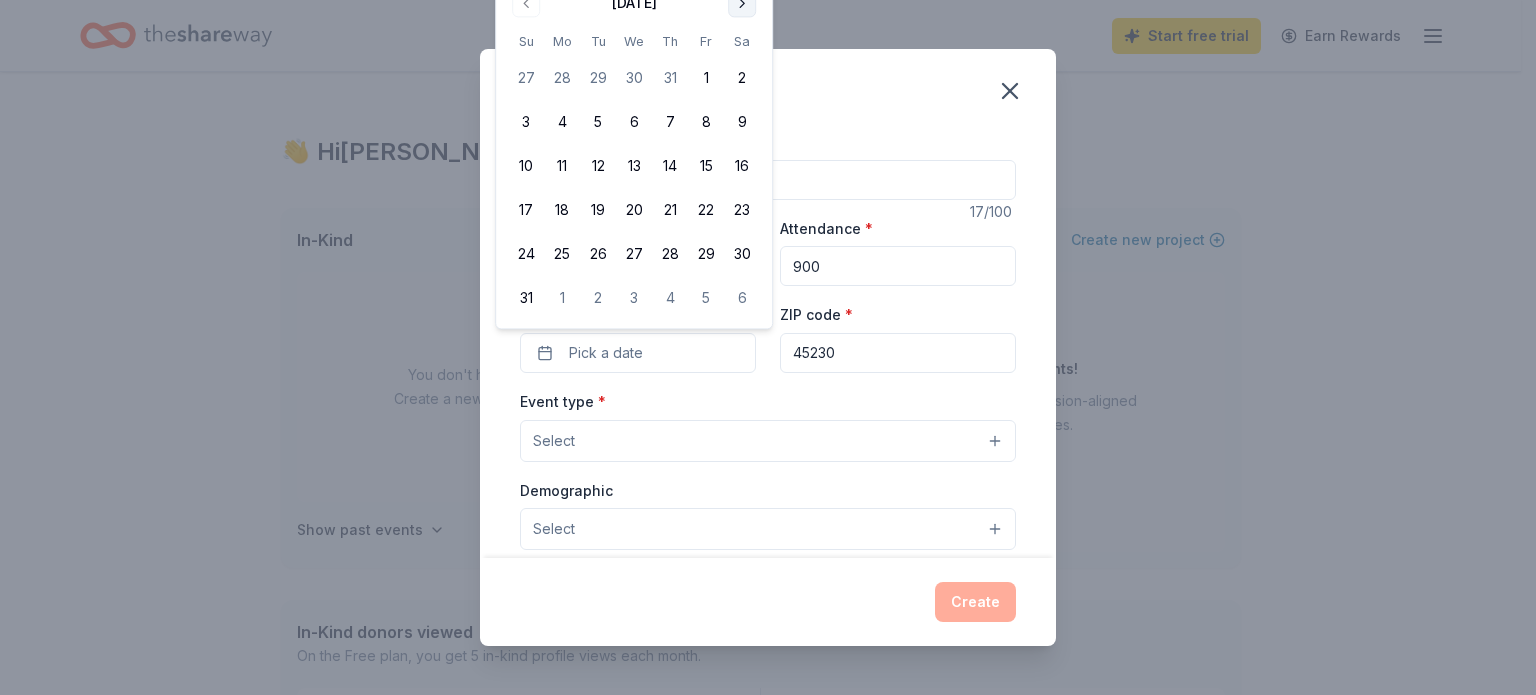 click at bounding box center (742, 3) 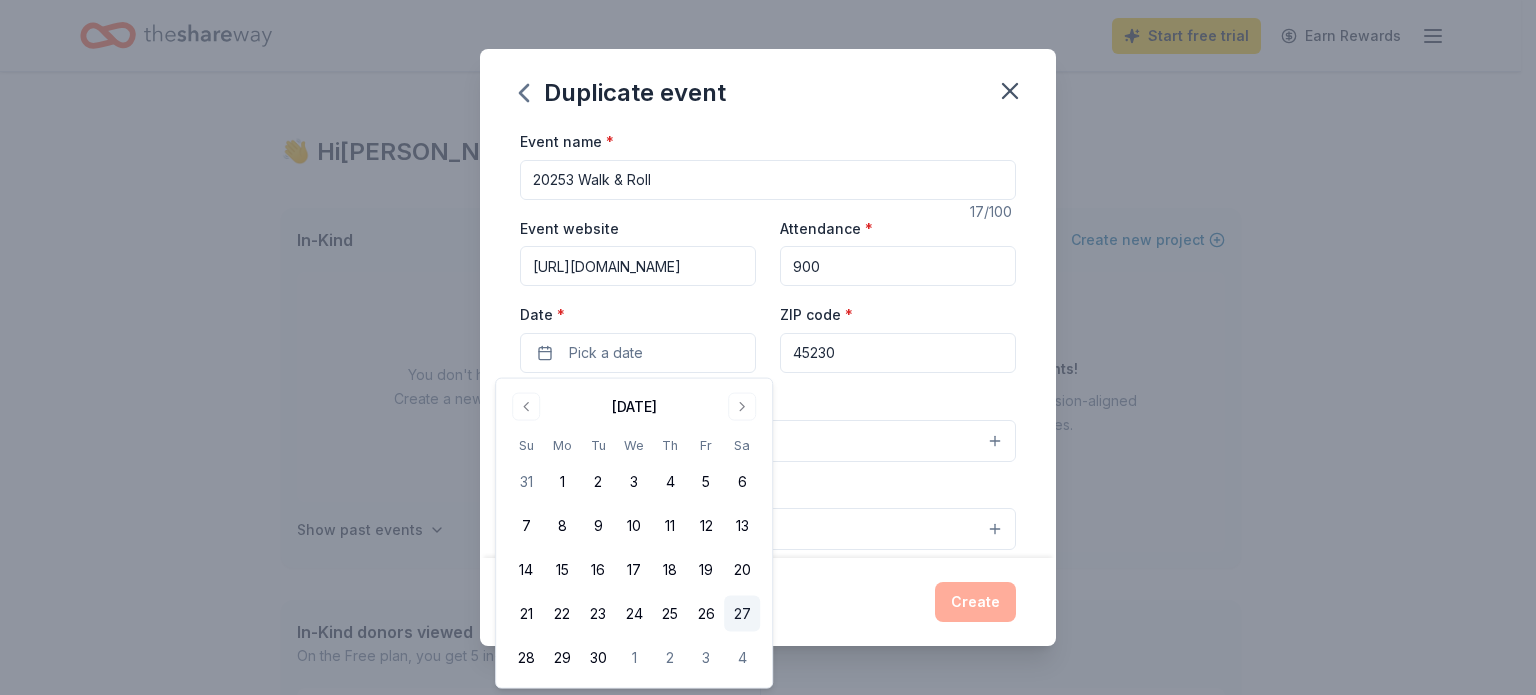 click on "27" at bounding box center (742, 614) 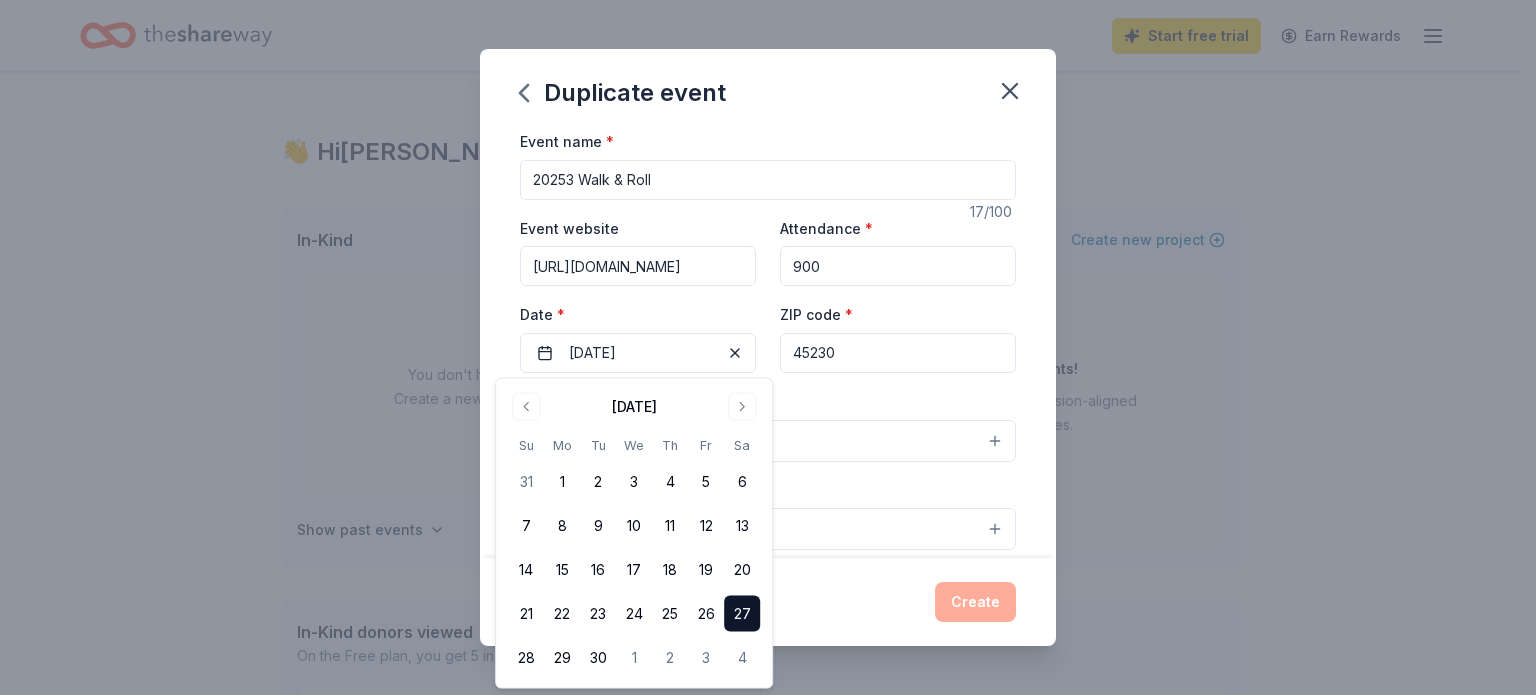 click on "45230" at bounding box center [898, 353] 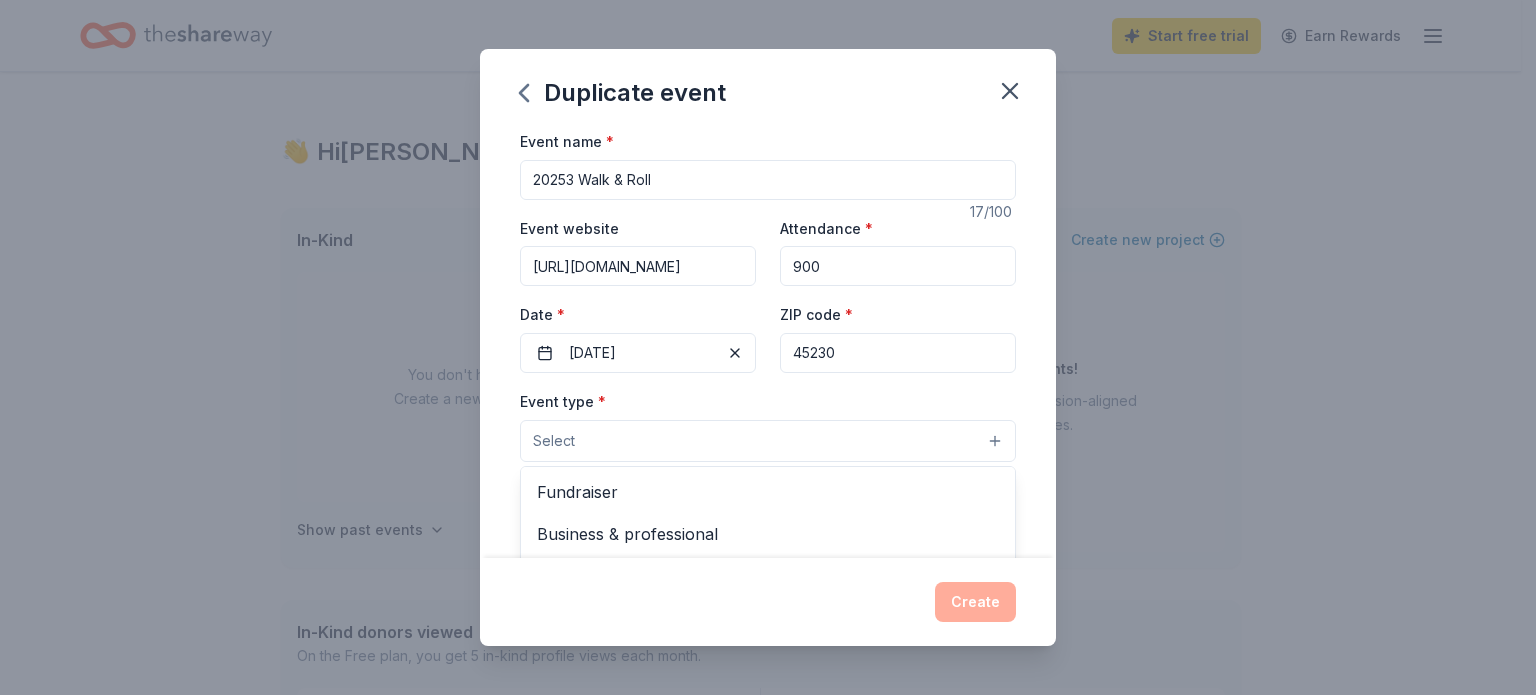 click on "Select" at bounding box center [768, 441] 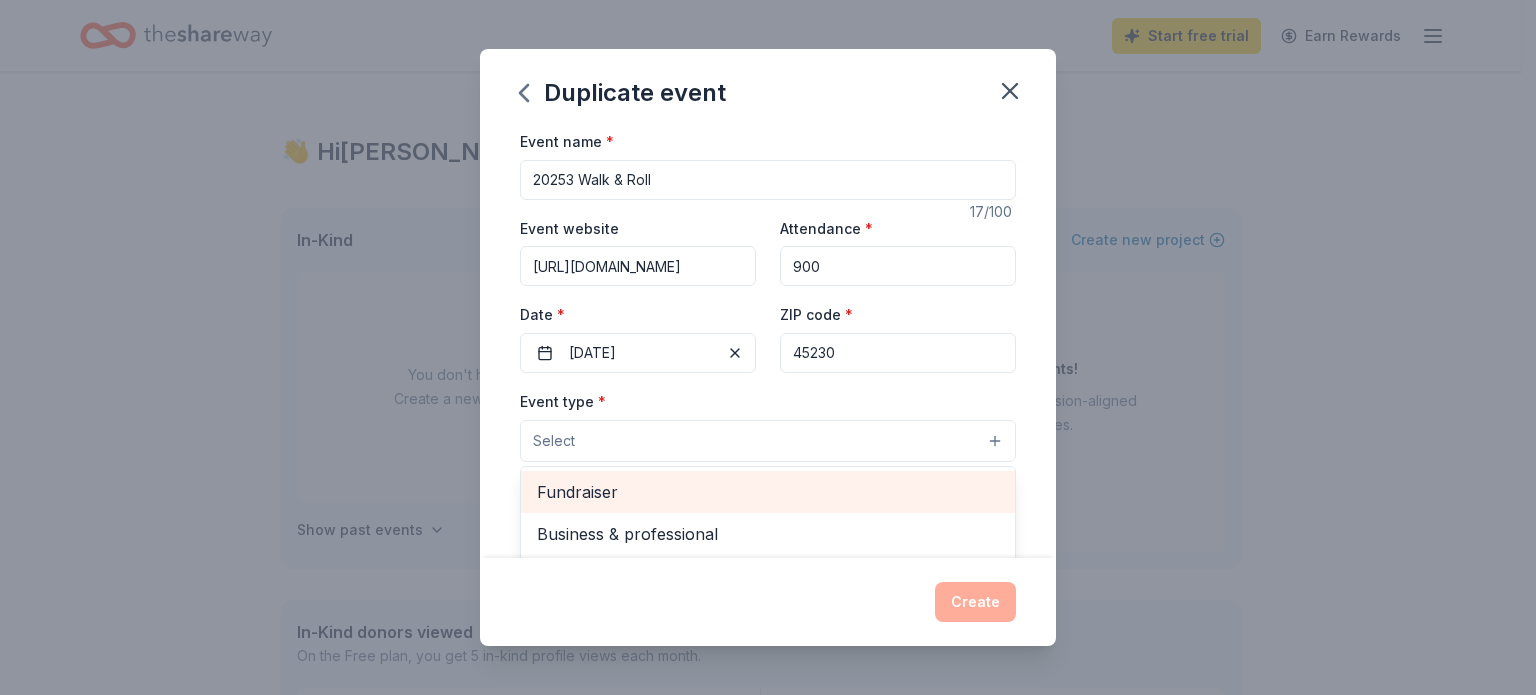 click on "Fundraiser" at bounding box center [768, 492] 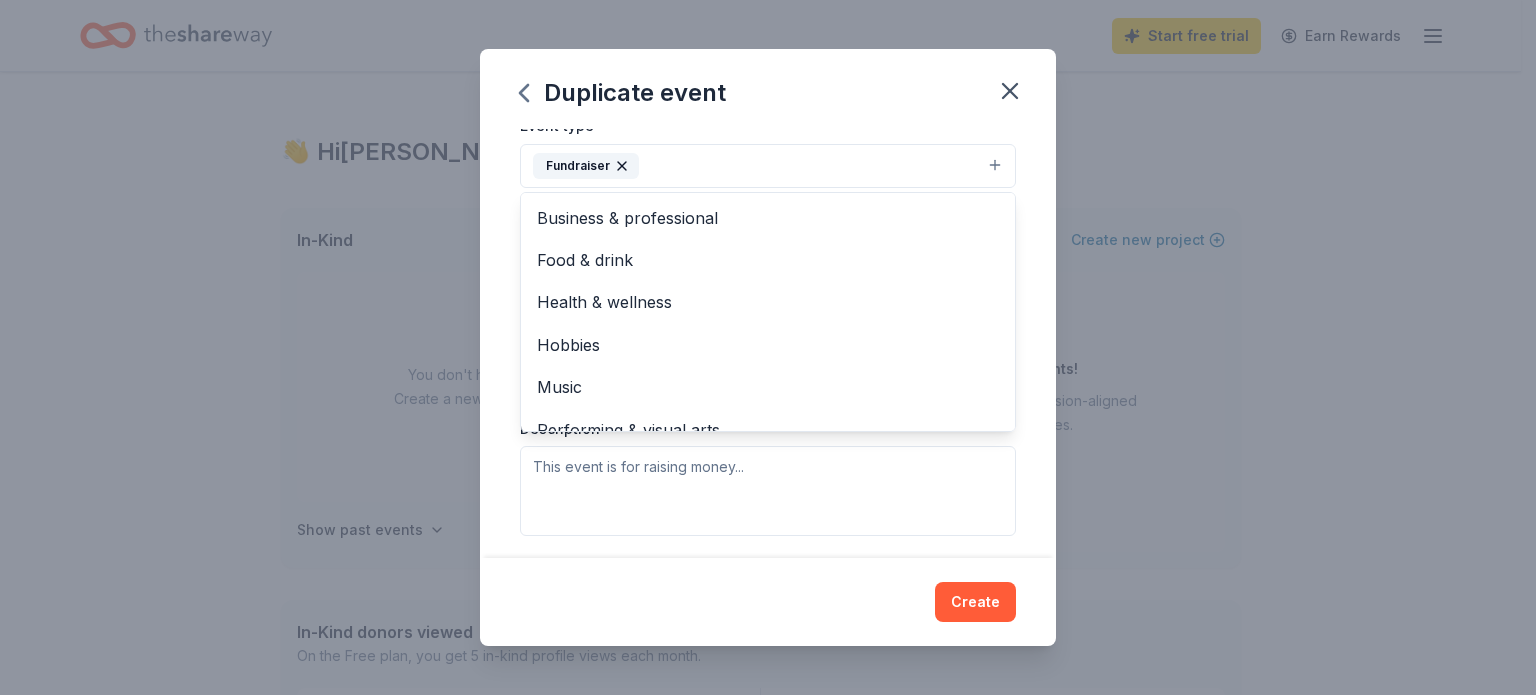 scroll, scrollTop: 278, scrollLeft: 0, axis: vertical 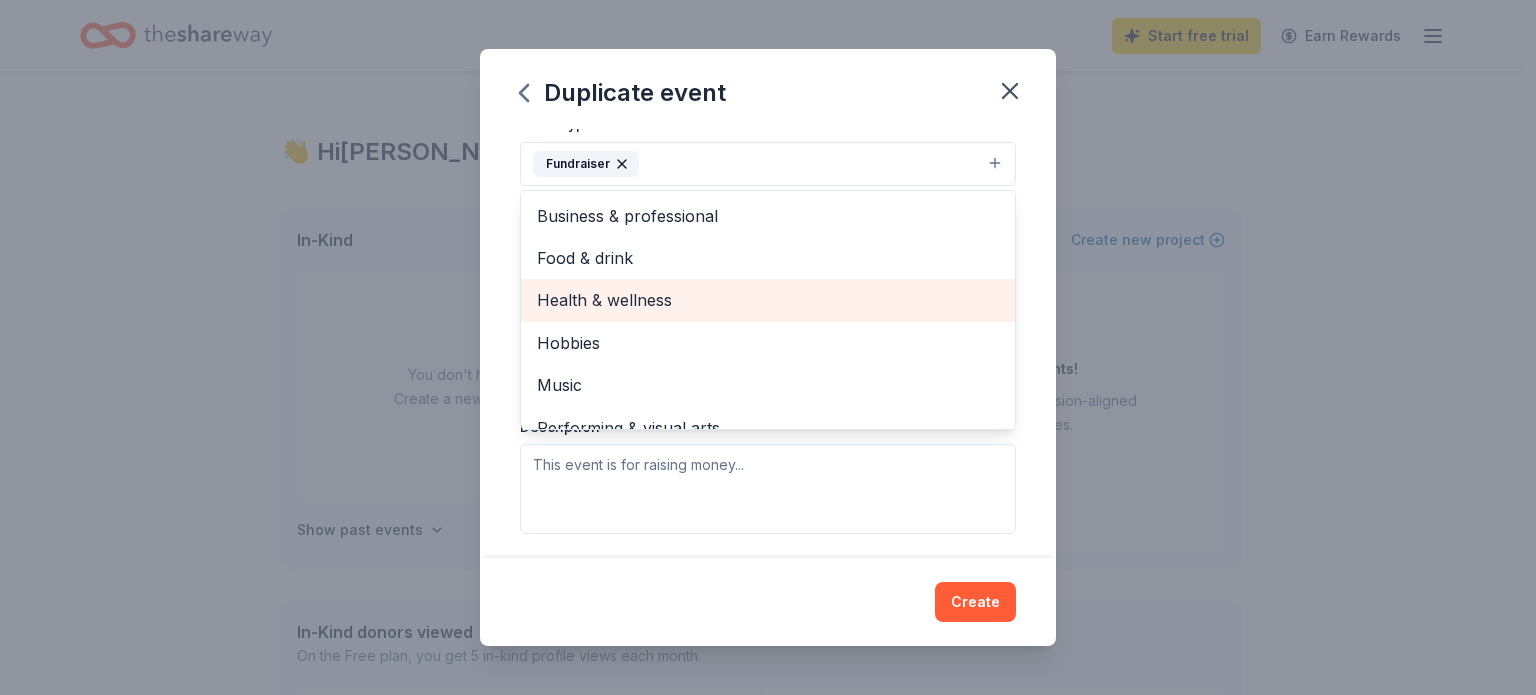 click on "Health & wellness" at bounding box center (768, 300) 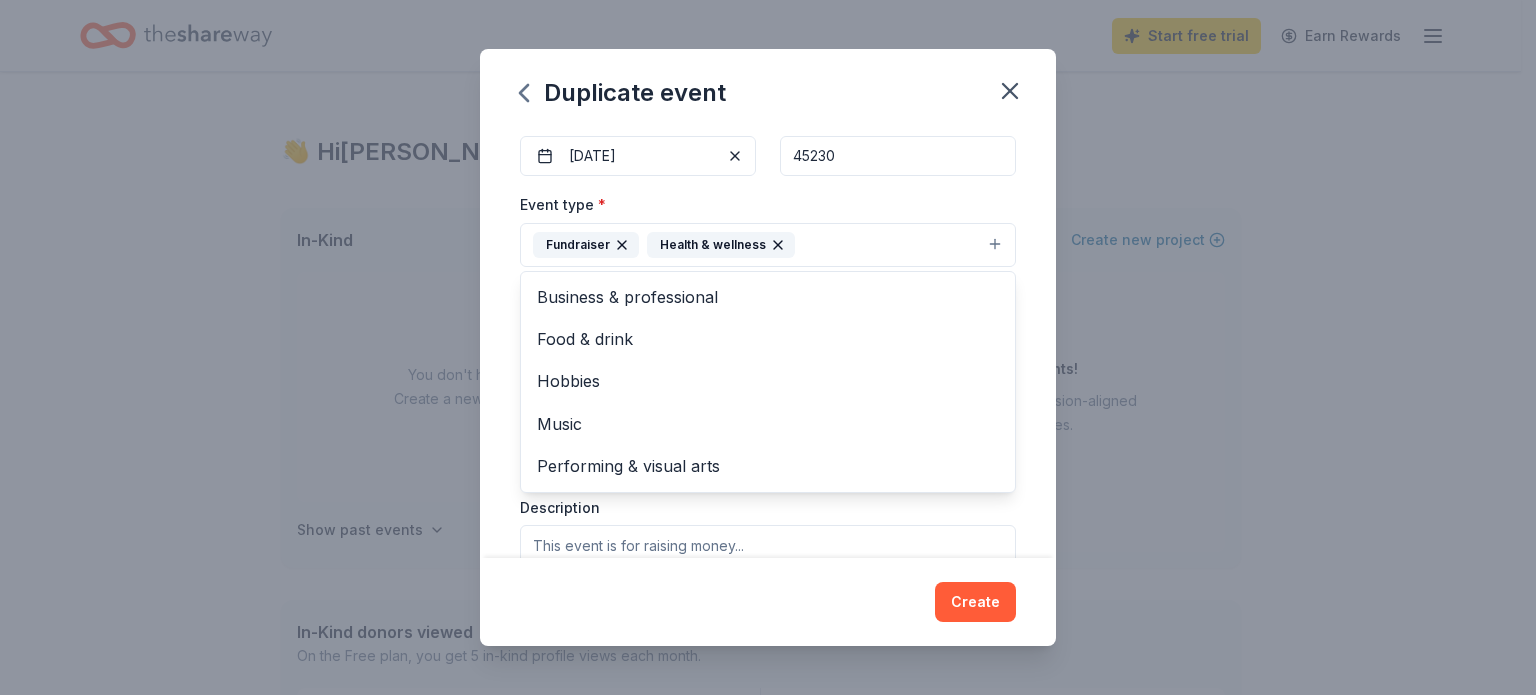 scroll, scrollTop: 171, scrollLeft: 0, axis: vertical 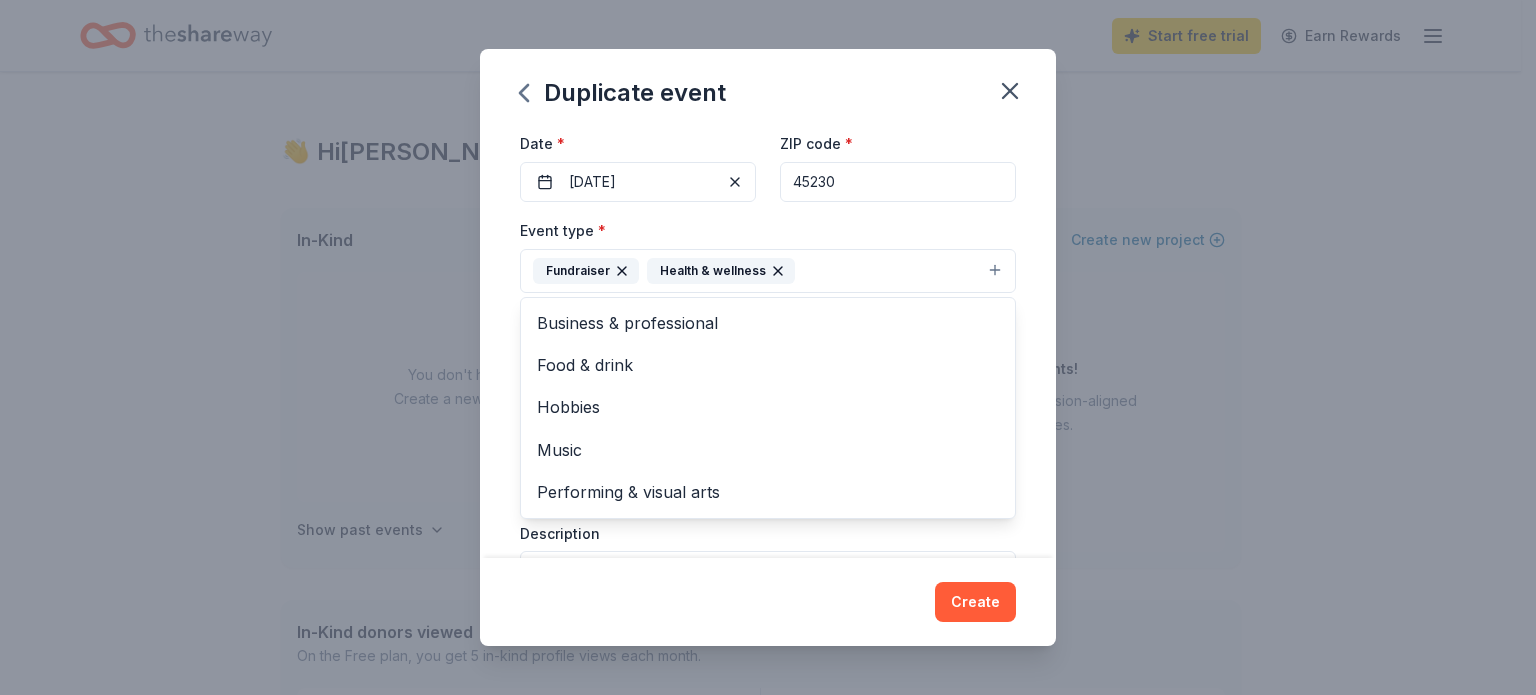 click on "Event name * 20253 Walk & Roll 17 /100 Event website https://secure.qgiv.com/event/2025walks/ Attendance * 900 Date * 09/27/2025 ZIP code * 45230 Event type * Fundraiser Health & wellness Business & professional Food & drink Hobbies Music Performing & visual arts Demographic Select We use this information to help brands find events with their target demographic to sponsor their products. Mailing address Apt/unit Description What are you looking for? * Auction & raffle Meals Snacks Desserts Alcohol Beverages Send me reminders Email me reminders of donor application deadlines Recurring event Copy donors Saved Applied Approved Received Declined Not interested All copied donors will be given "saved" status in your new event. Companies that are no longer donating will not be copied." at bounding box center (768, 343) 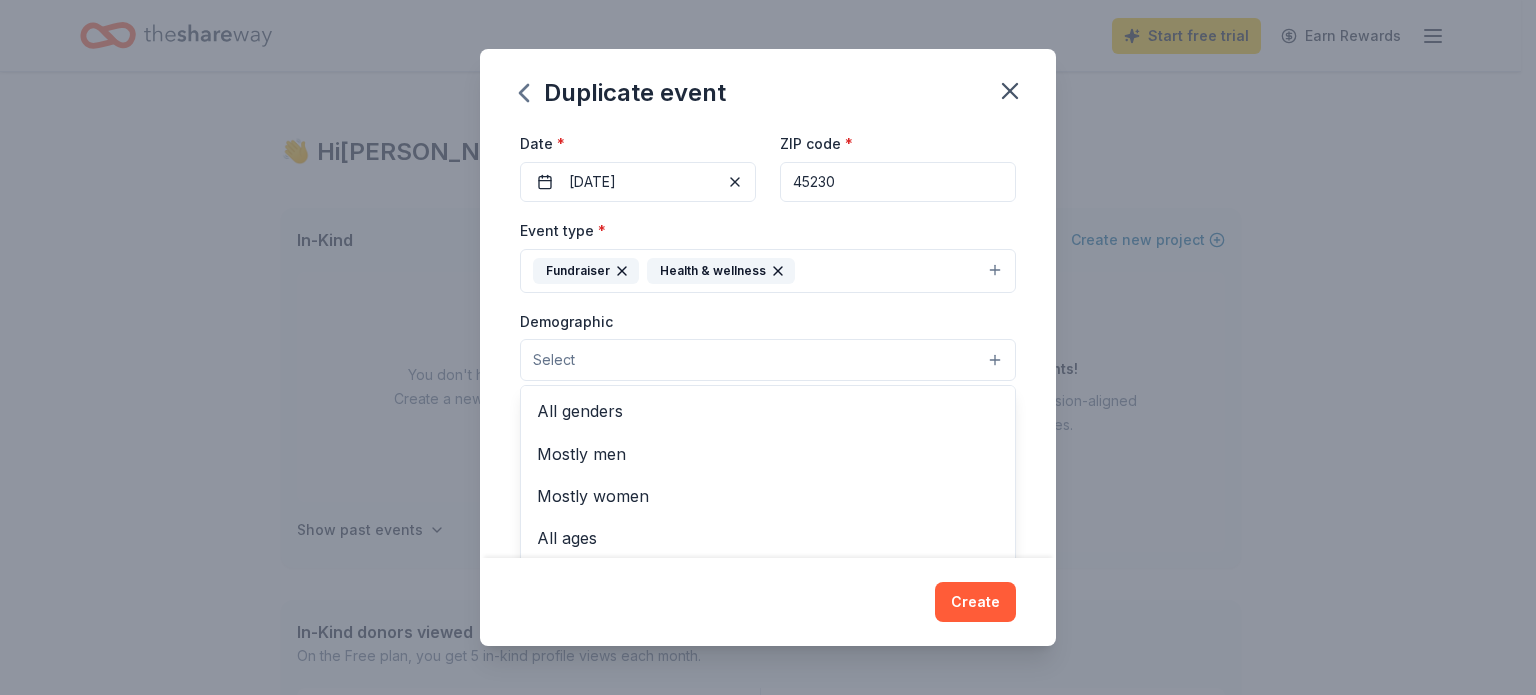 click on "Select" at bounding box center [768, 360] 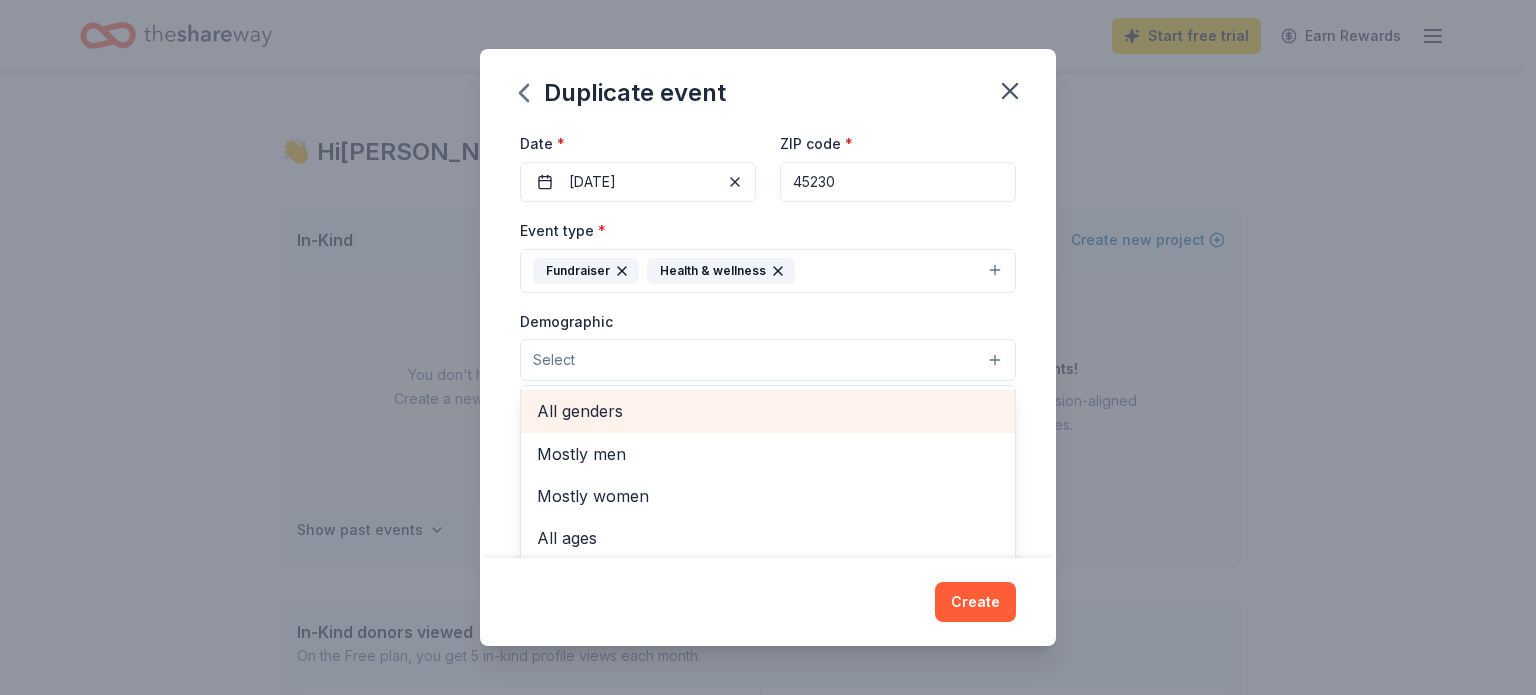 click on "All genders" at bounding box center [768, 411] 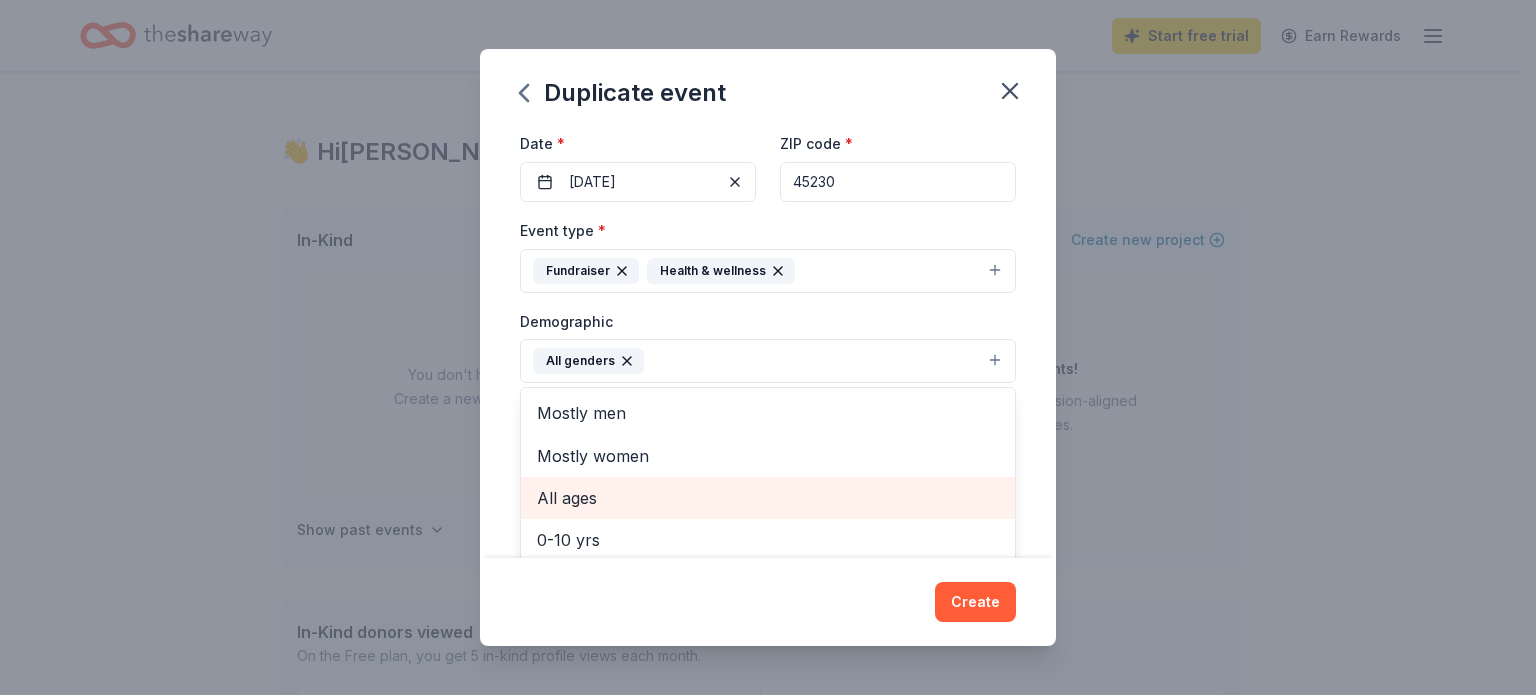 click on "All ages" at bounding box center [768, 498] 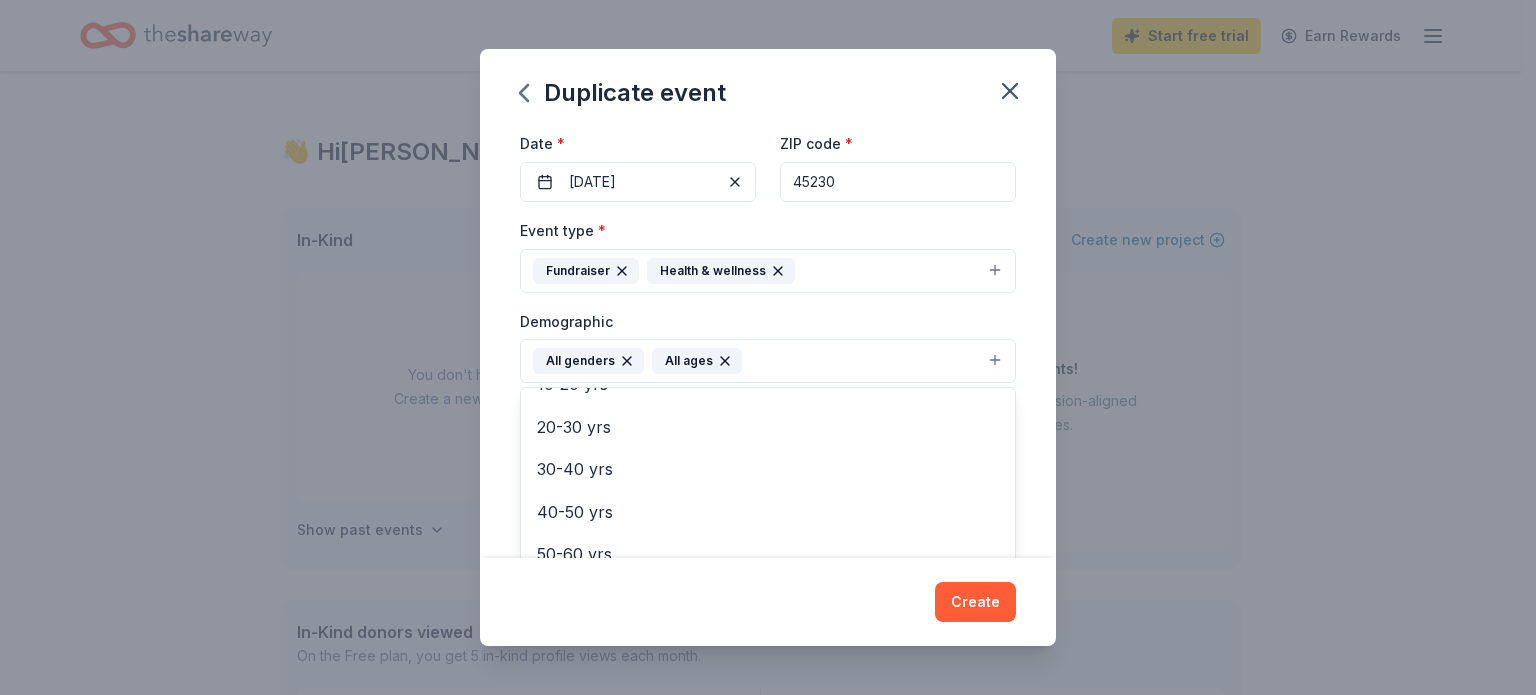 scroll, scrollTop: 208, scrollLeft: 0, axis: vertical 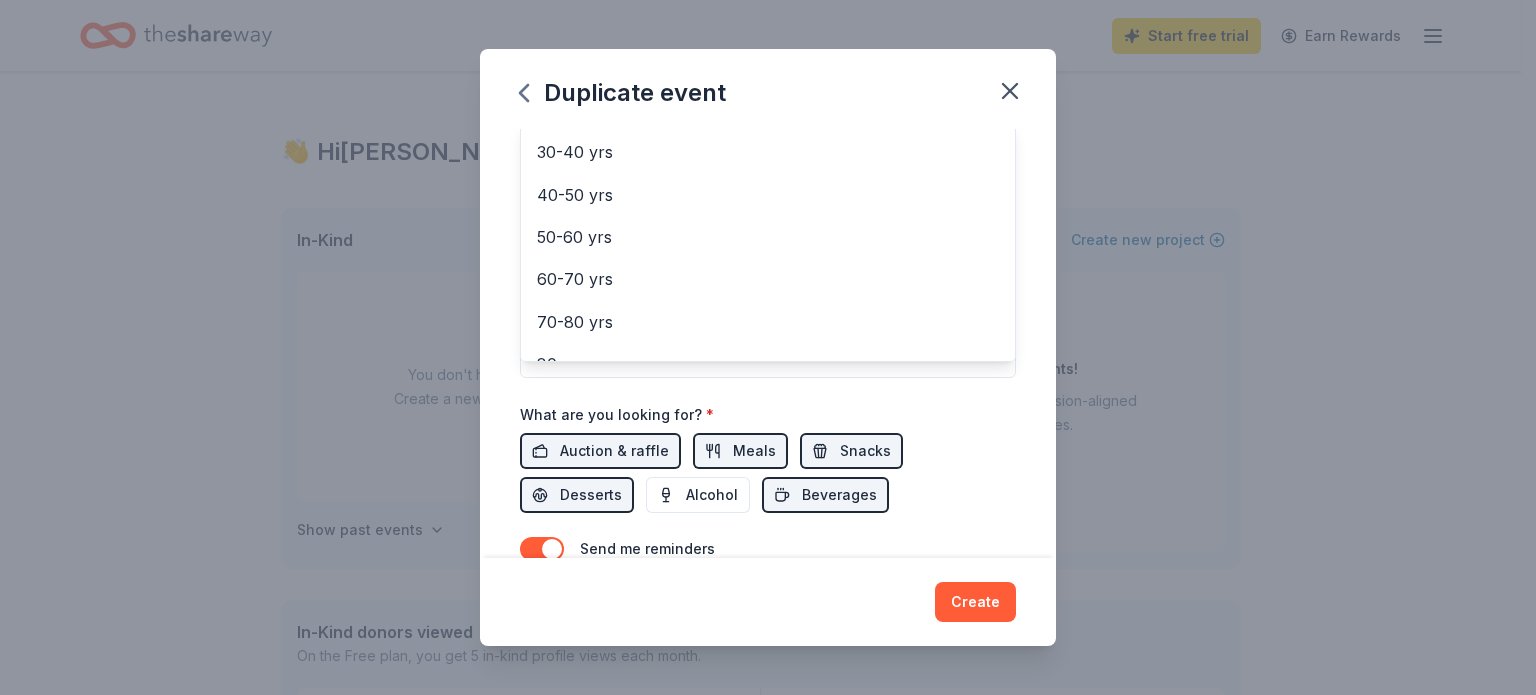click on "Event name * 20253 Walk & Roll 17 /100 Event website https://secure.qgiv.com/event/2025walks/ Attendance * 900 Date * 09/27/2025 ZIP code * 45230 Event type * Fundraiser Health & wellness Demographic All genders All ages Mostly men Mostly women 0-10 yrs 10-20 yrs 20-30 yrs 30-40 yrs 40-50 yrs 50-60 yrs 60-70 yrs 70-80 yrs 80+ yrs We use this information to help brands find events with their target demographic to sponsor their products. Mailing address Apt/unit Description What are you looking for? * Auction & raffle Meals Snacks Desserts Alcohol Beverages Send me reminders Email me reminders of donor application deadlines Recurring event" at bounding box center [768, 157] 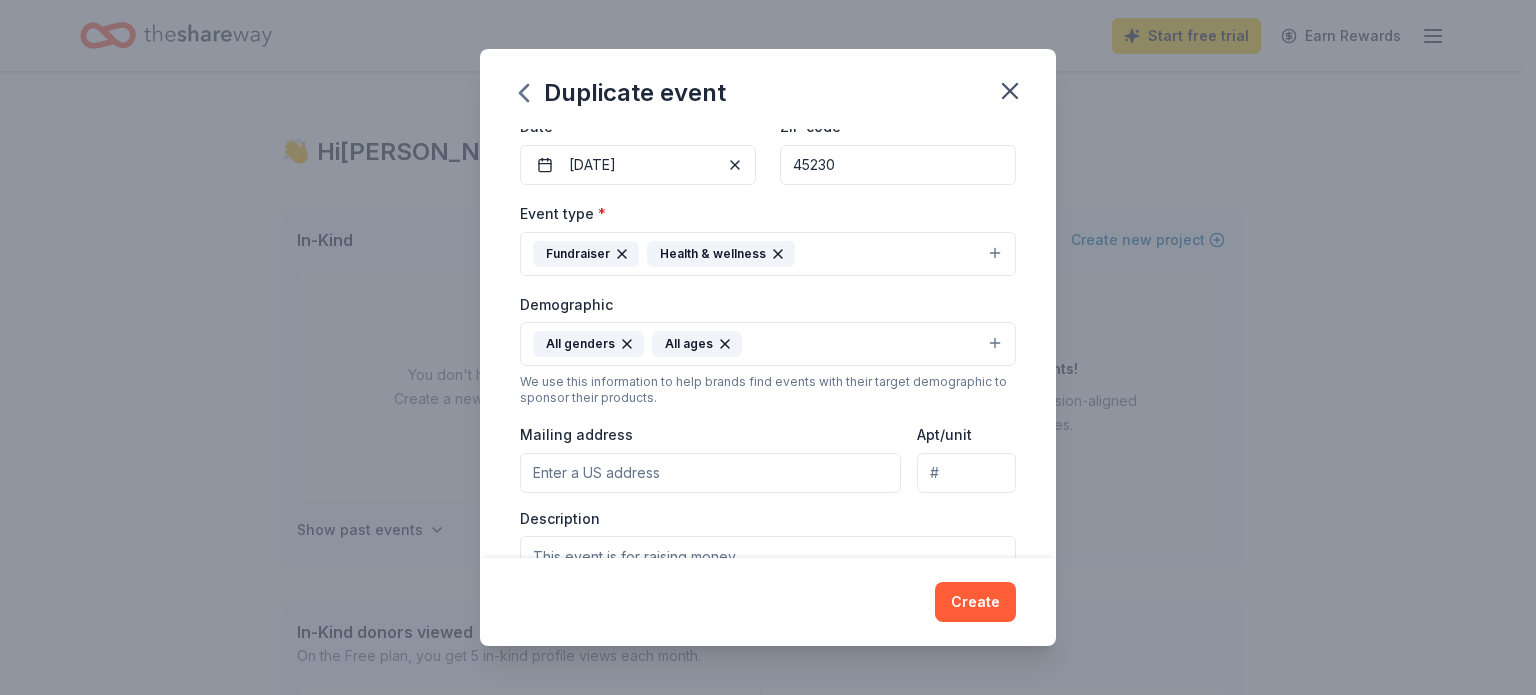 click on "Mailing address" at bounding box center (710, 473) 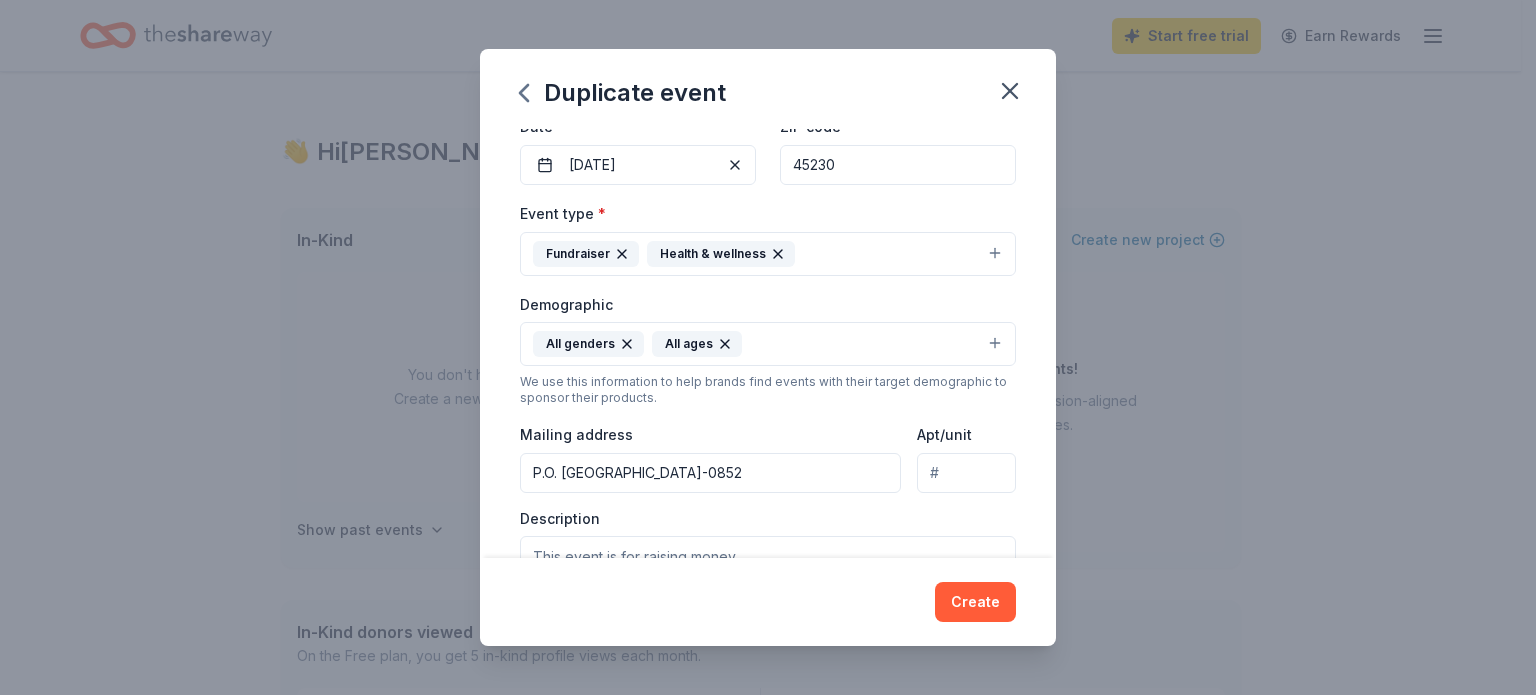 type on "P.O. Box 9852 Cincinnati, OH  45209-0852" 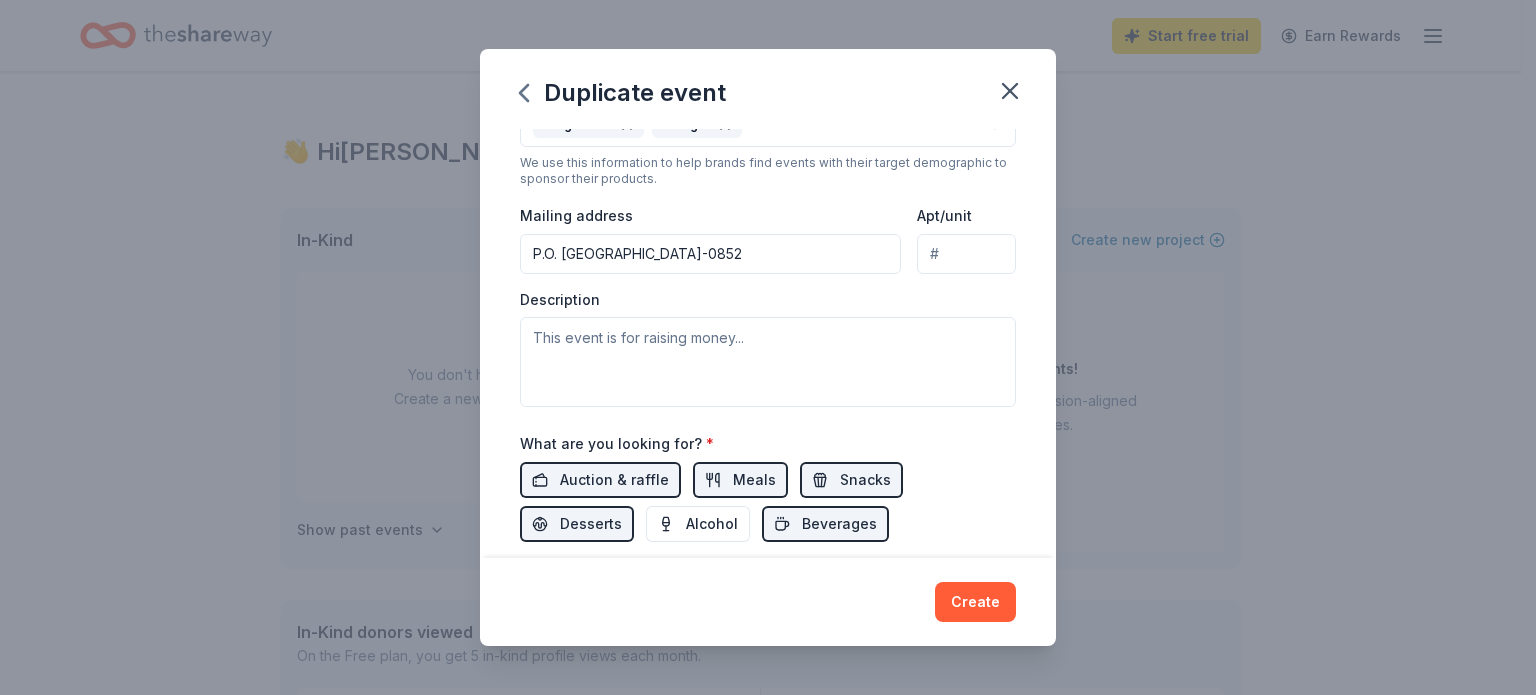 scroll, scrollTop: 450, scrollLeft: 0, axis: vertical 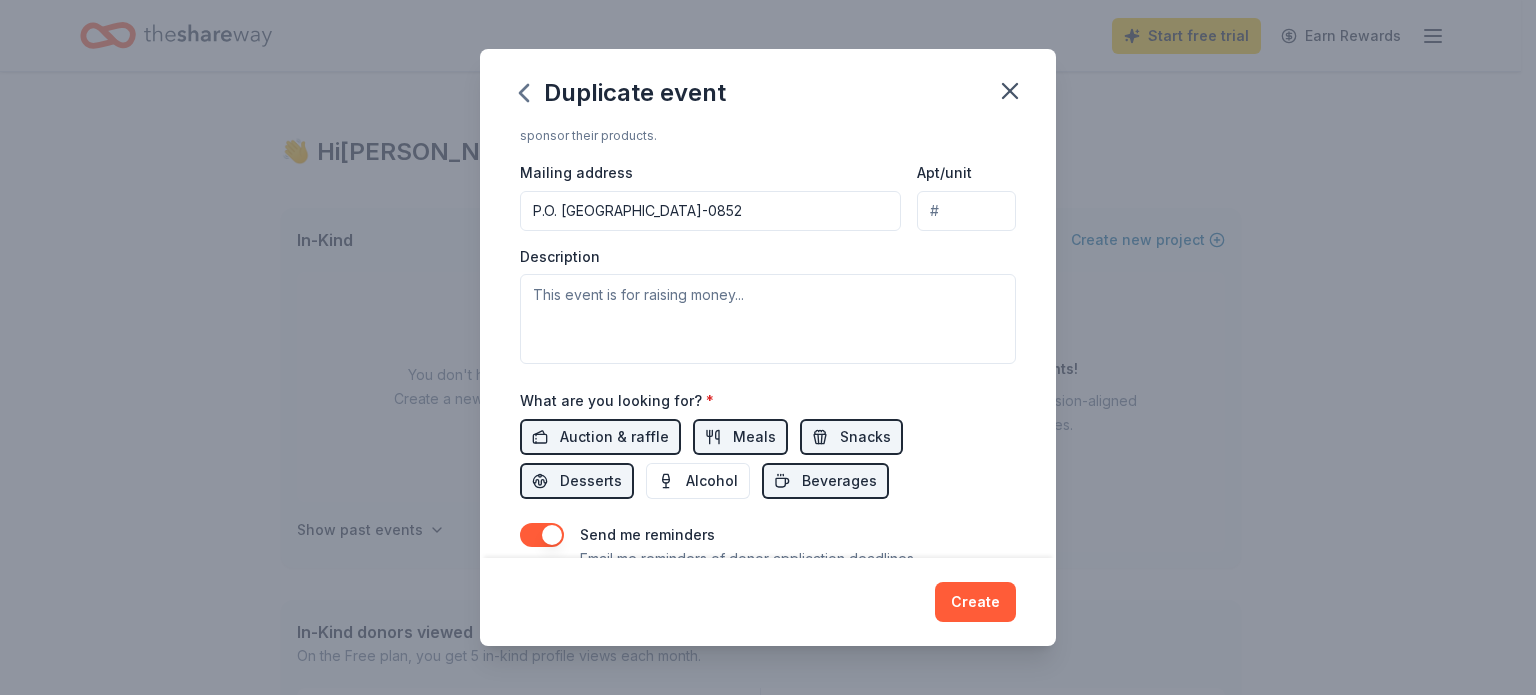 click on "Duplicate event" at bounding box center (768, 89) 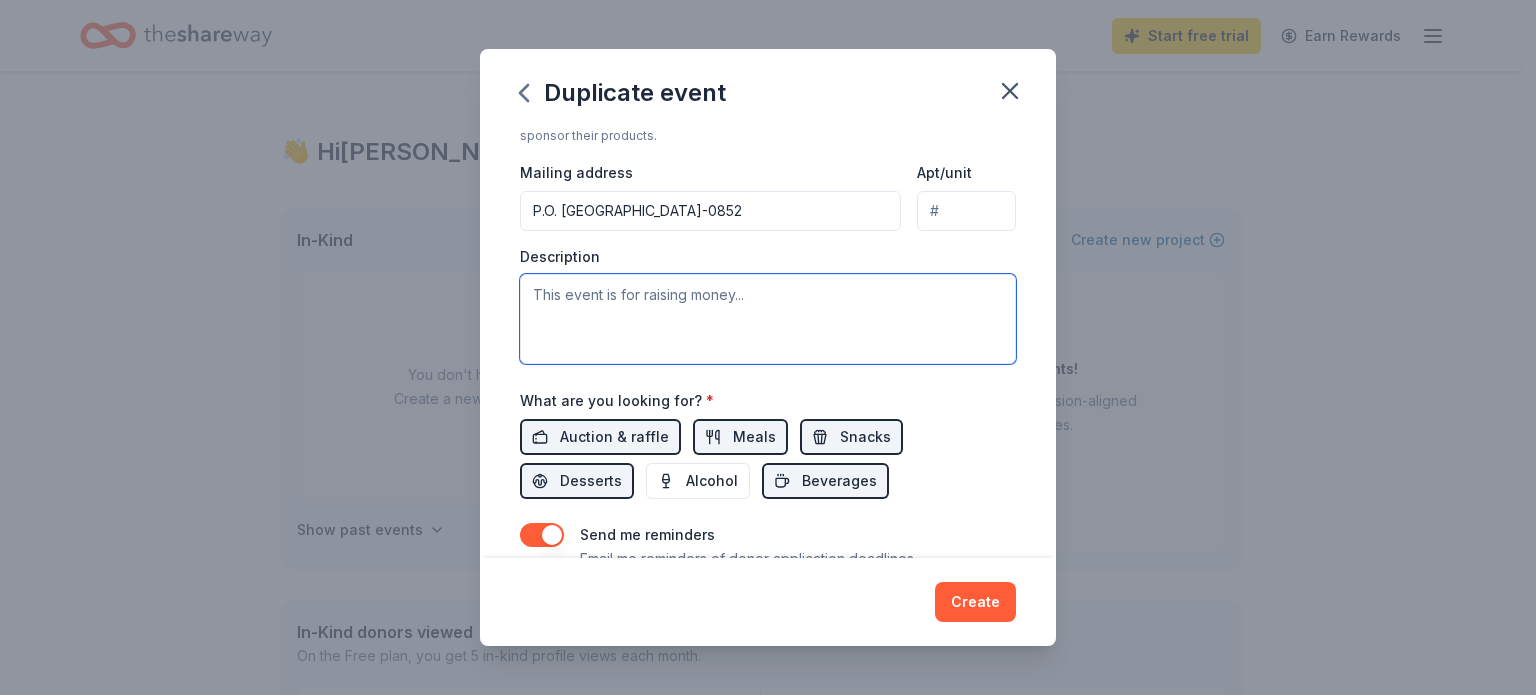 click at bounding box center [768, 319] 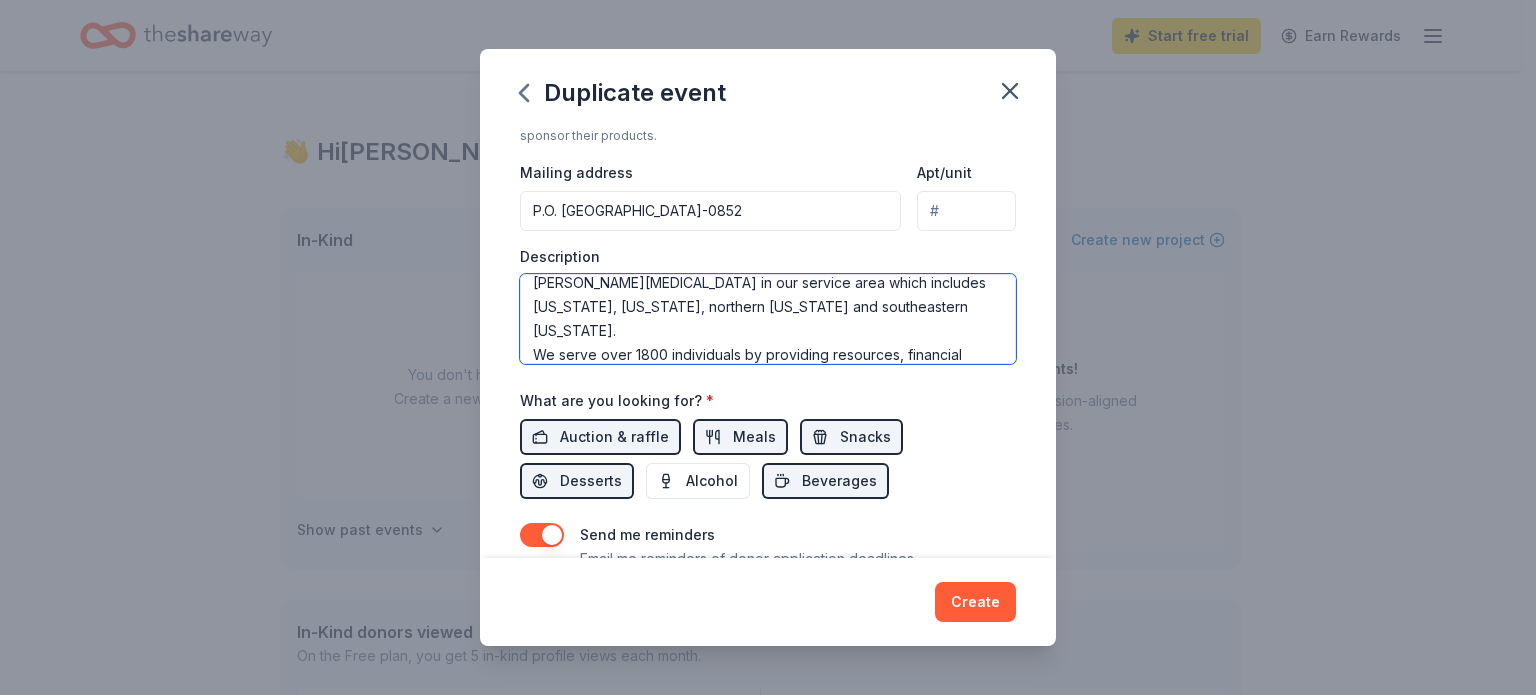 scroll, scrollTop: 60, scrollLeft: 0, axis: vertical 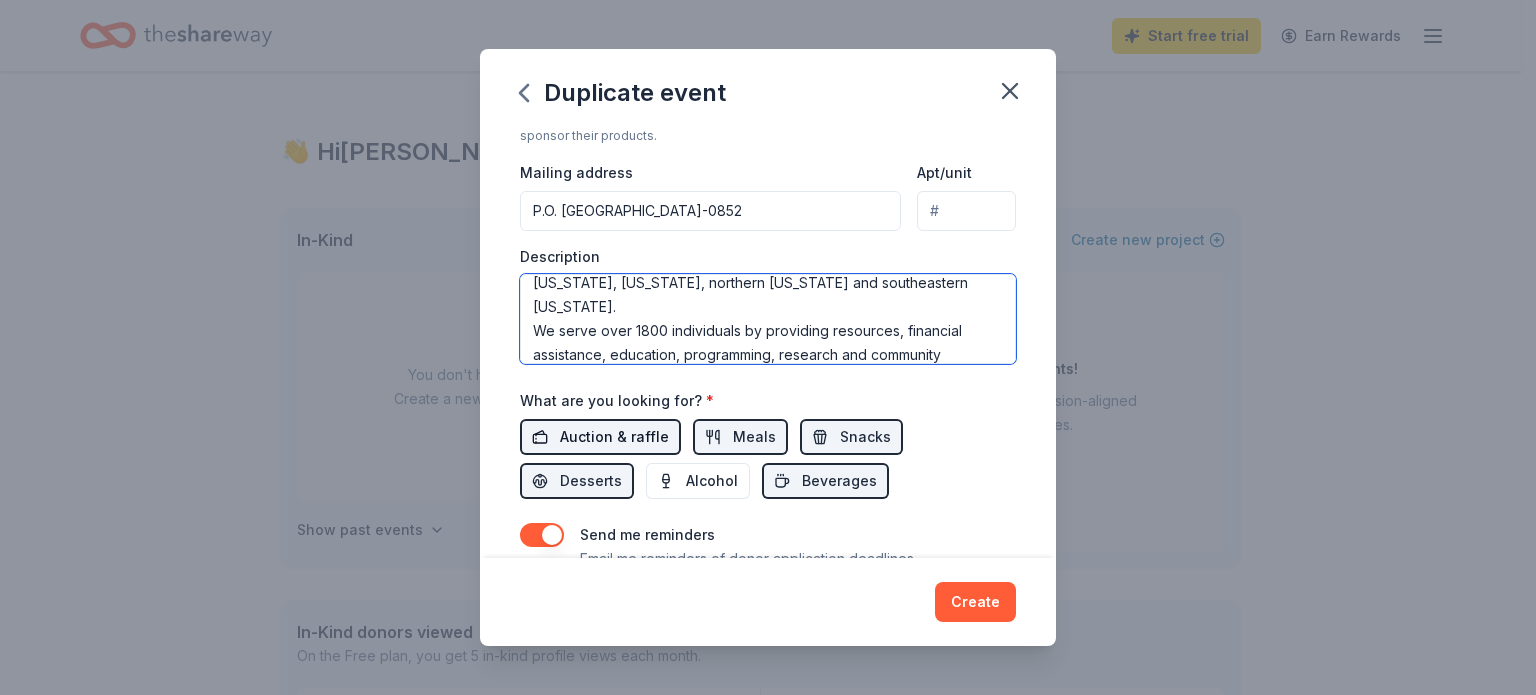 type on "This is our 25th annual Walk & Roll to raise funds for those living with spina bifida in our service area which includes Ohio, West Virginia, northern Kentucky and southeastern Indiana.
We serve over 1800 individuals by providing resources, financial assistance, education, programming, research and community connections and events." 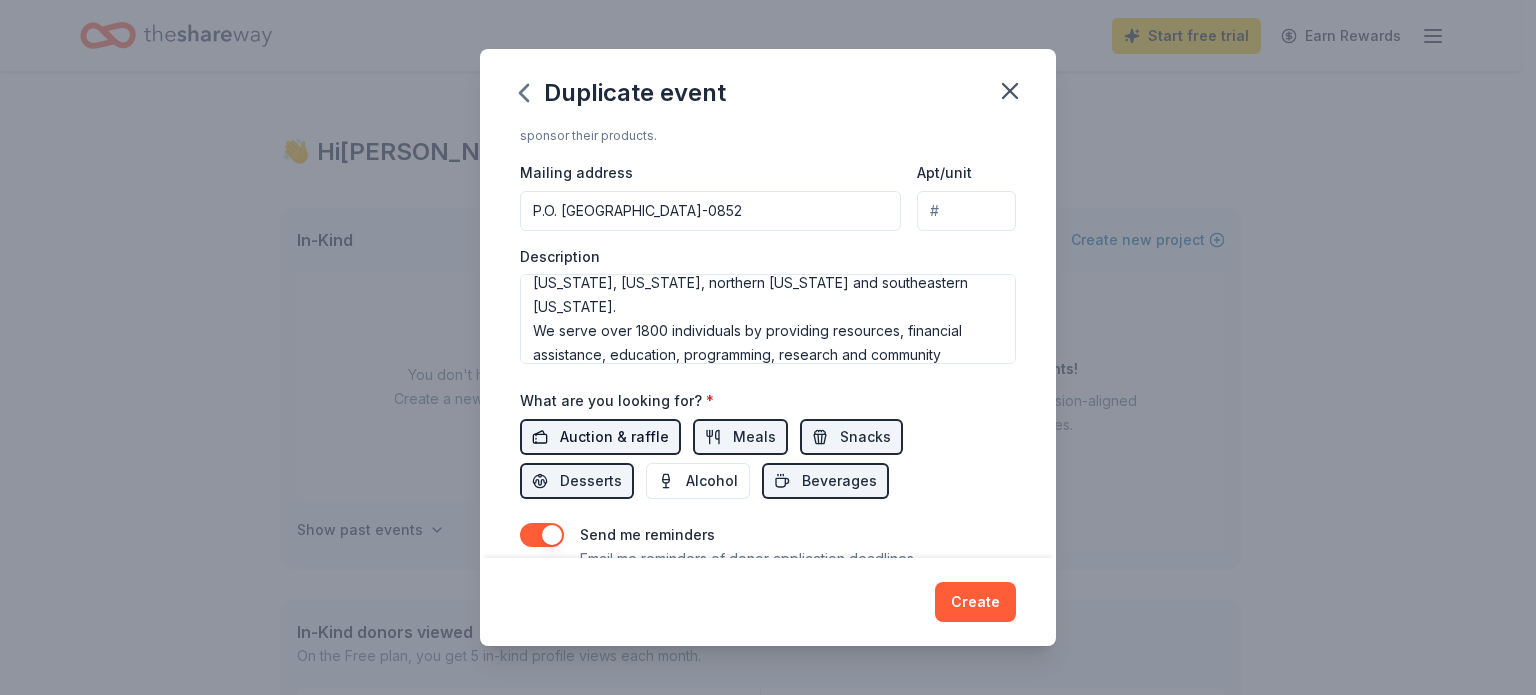 click on "Auction & raffle" at bounding box center (614, 437) 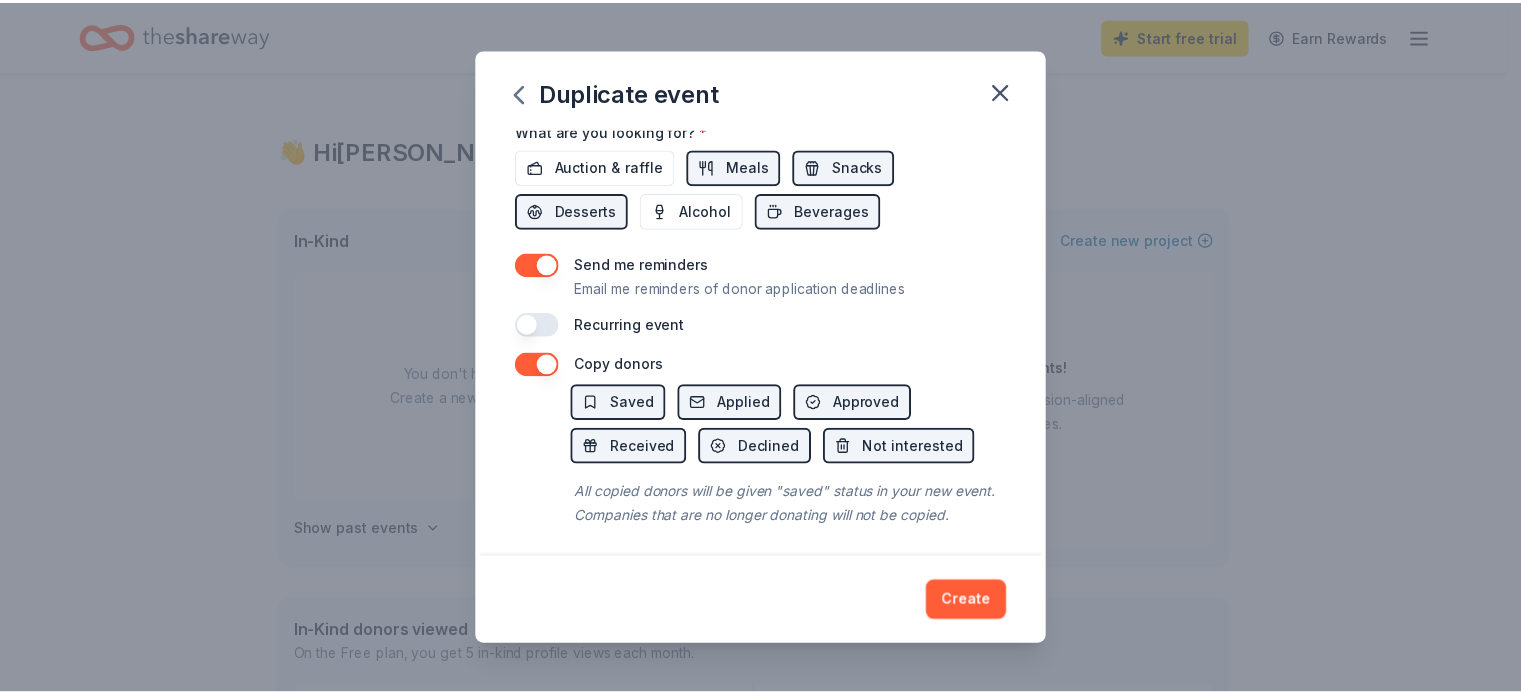 scroll, scrollTop: 735, scrollLeft: 0, axis: vertical 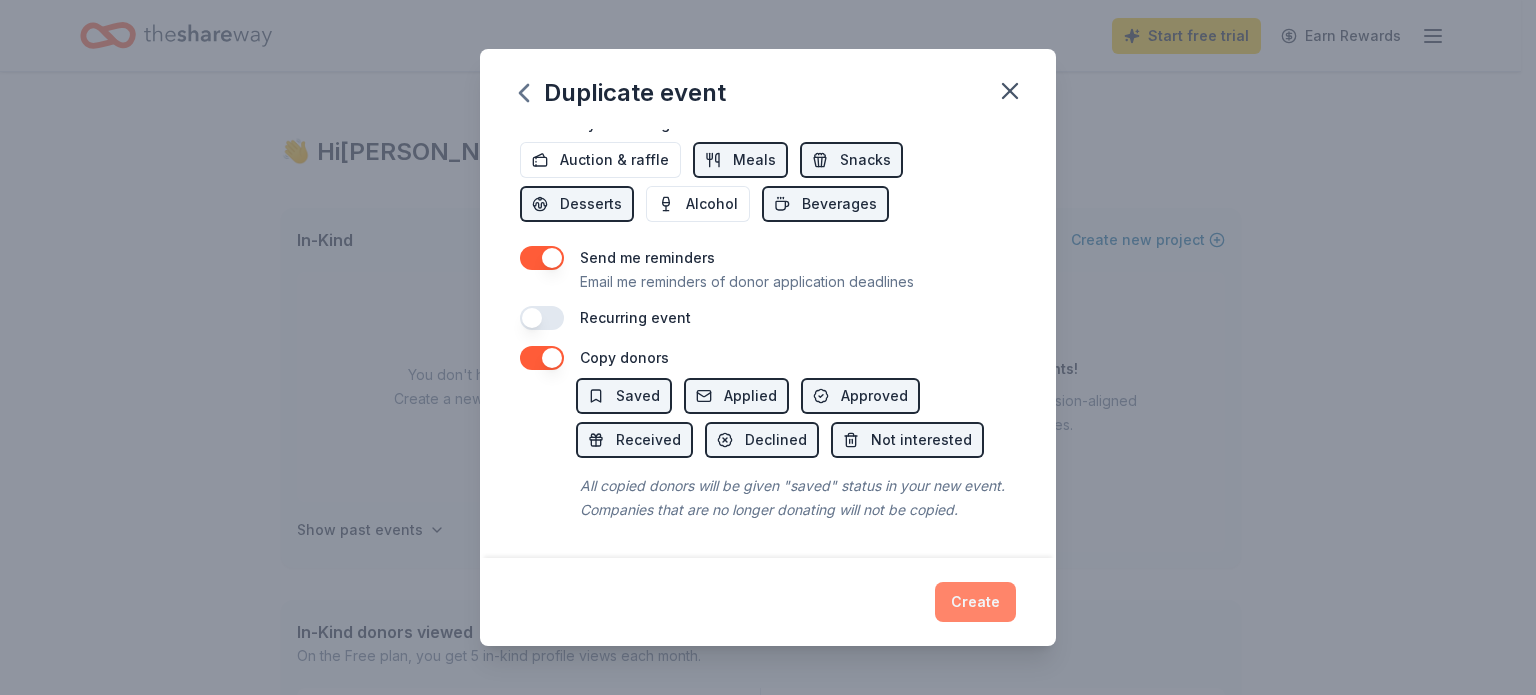 click on "Create" at bounding box center (975, 602) 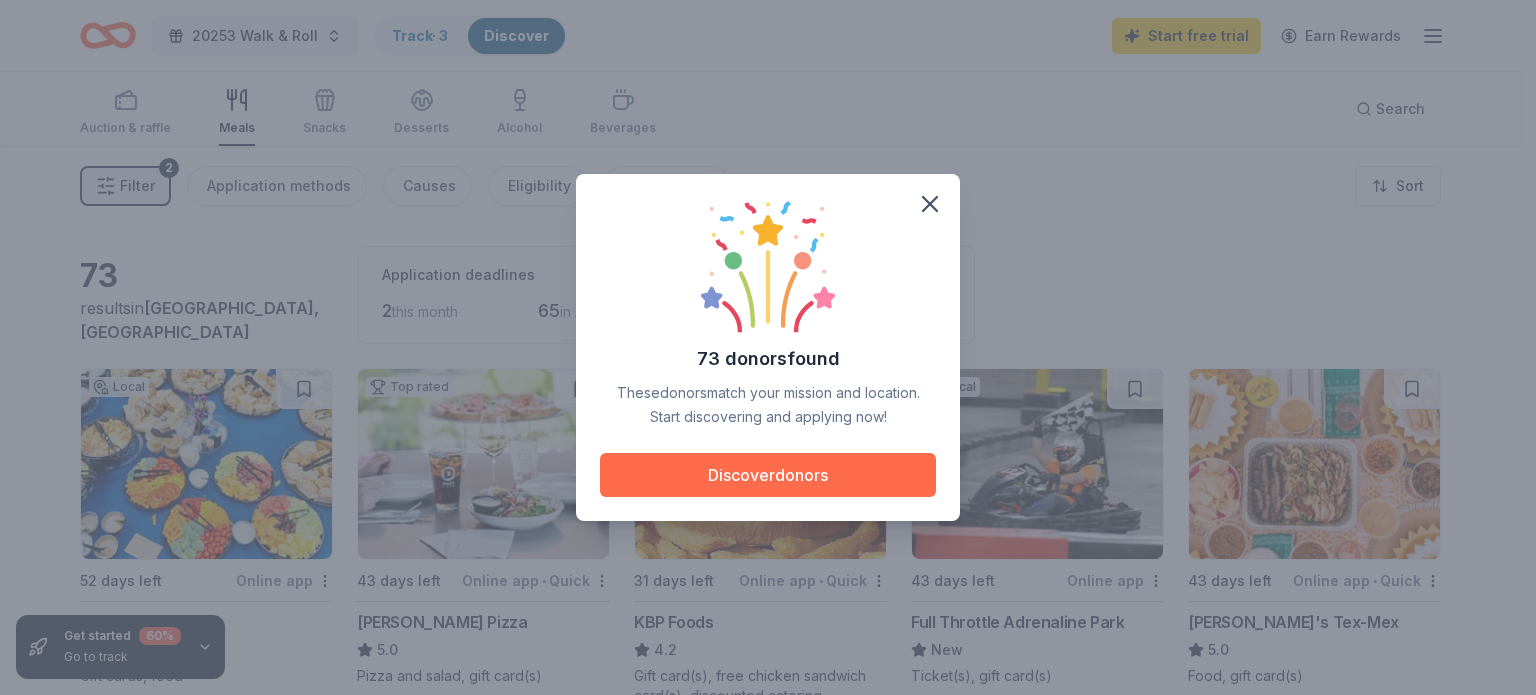 click on "Discover  donors" at bounding box center [768, 475] 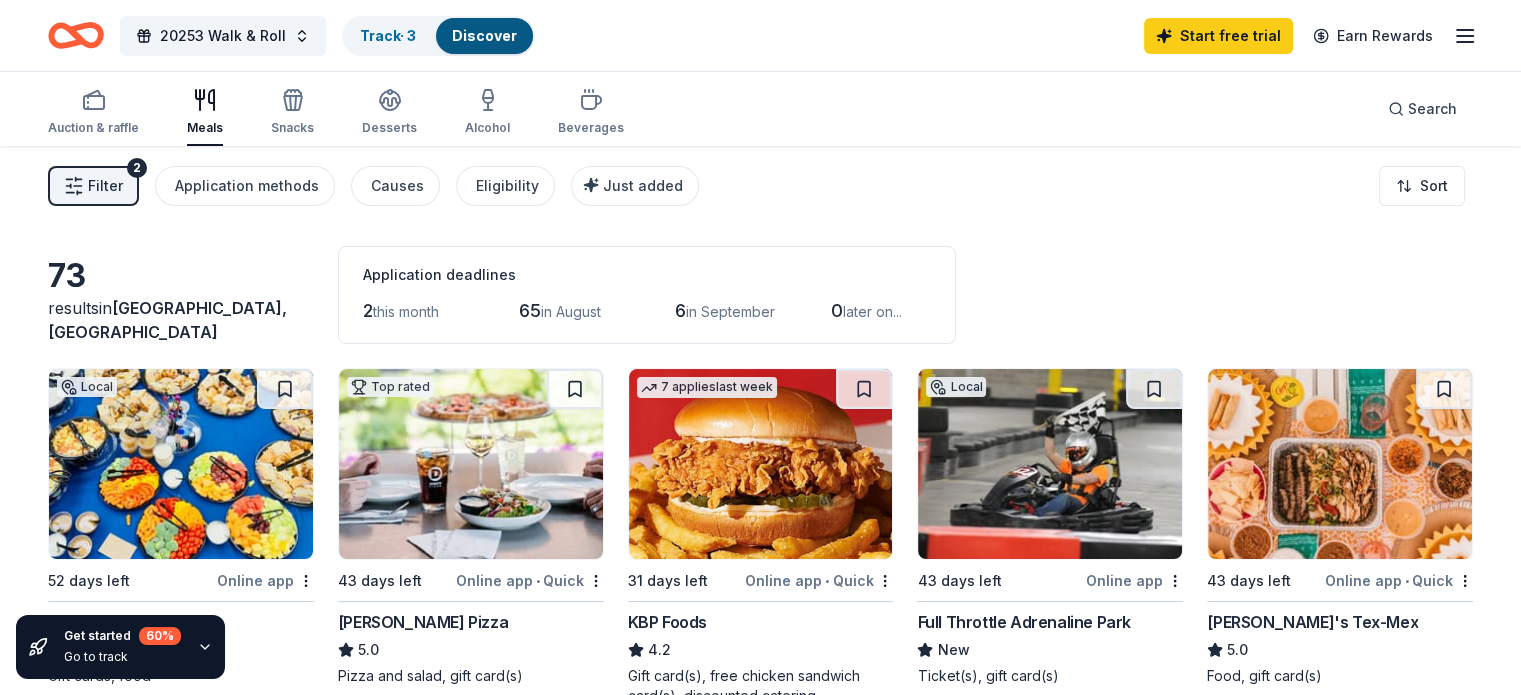 click at bounding box center (181, 464) 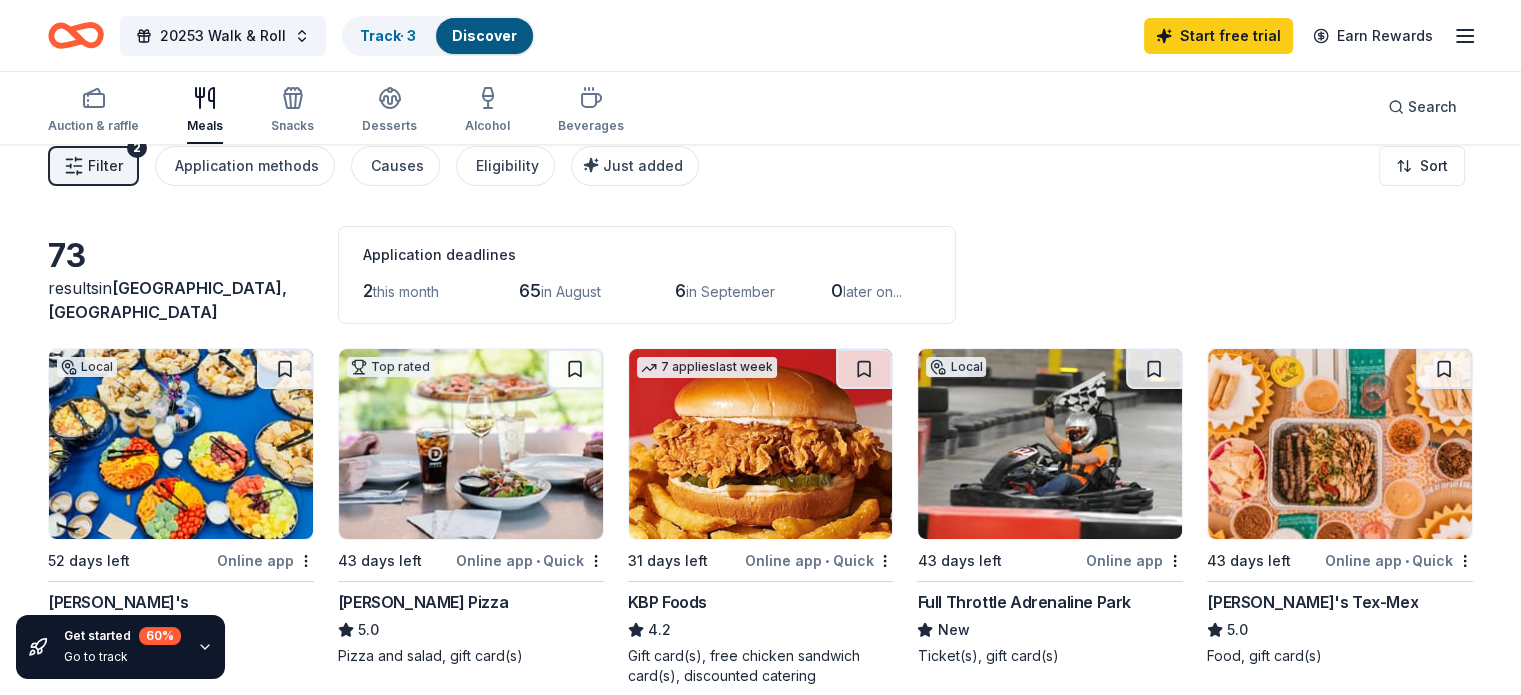 scroll, scrollTop: 0, scrollLeft: 0, axis: both 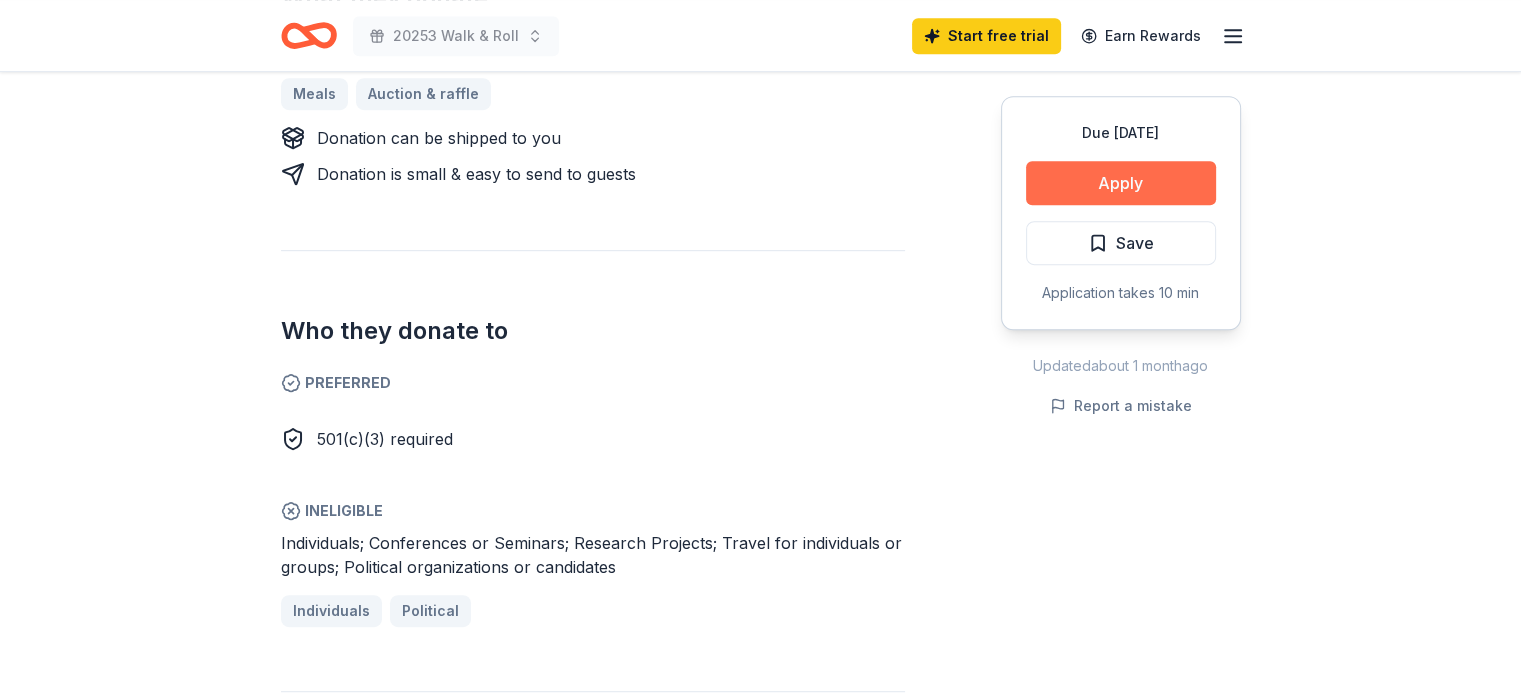 drag, startPoint x: 1171, startPoint y: 187, endPoint x: 1164, endPoint y: 179, distance: 10.630146 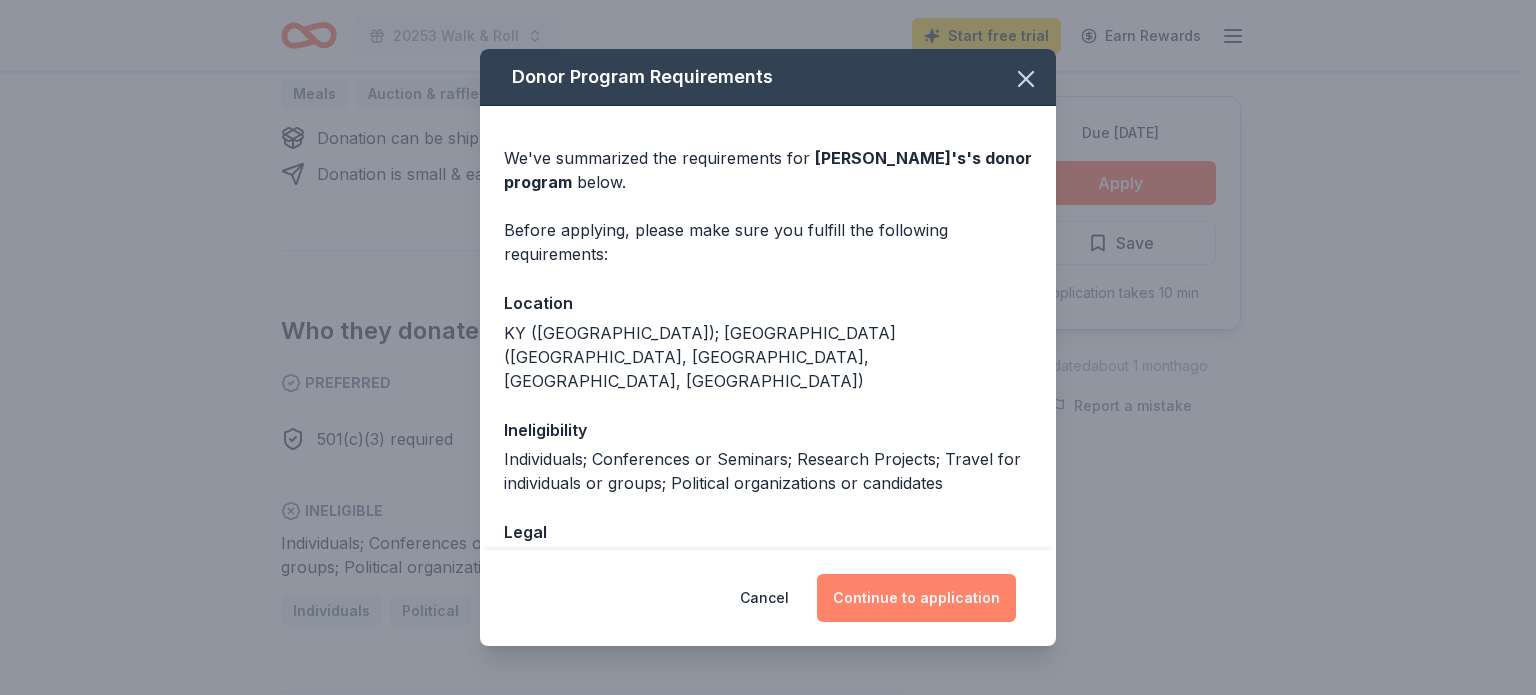 click on "Continue to application" at bounding box center [916, 598] 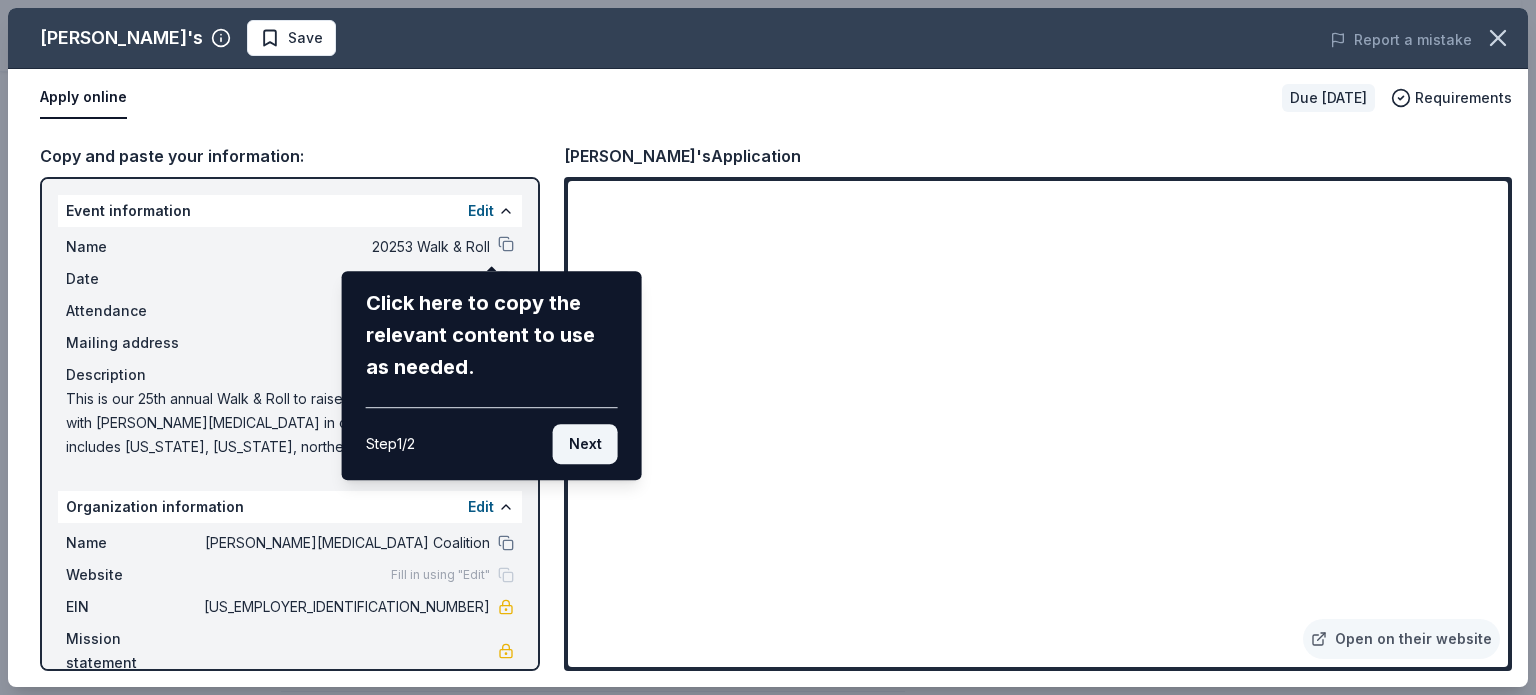 click on "Next" at bounding box center [585, 444] 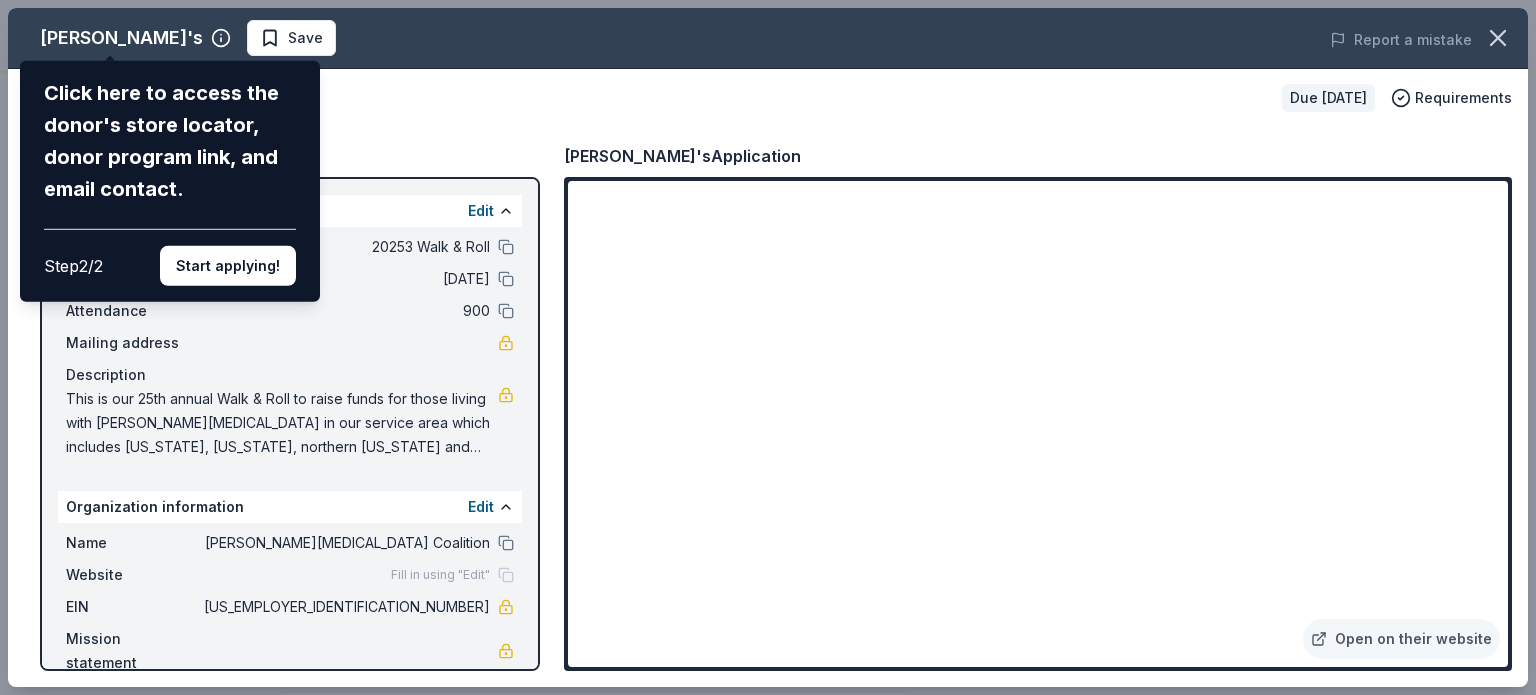 click on "Start applying!" at bounding box center [228, 266] 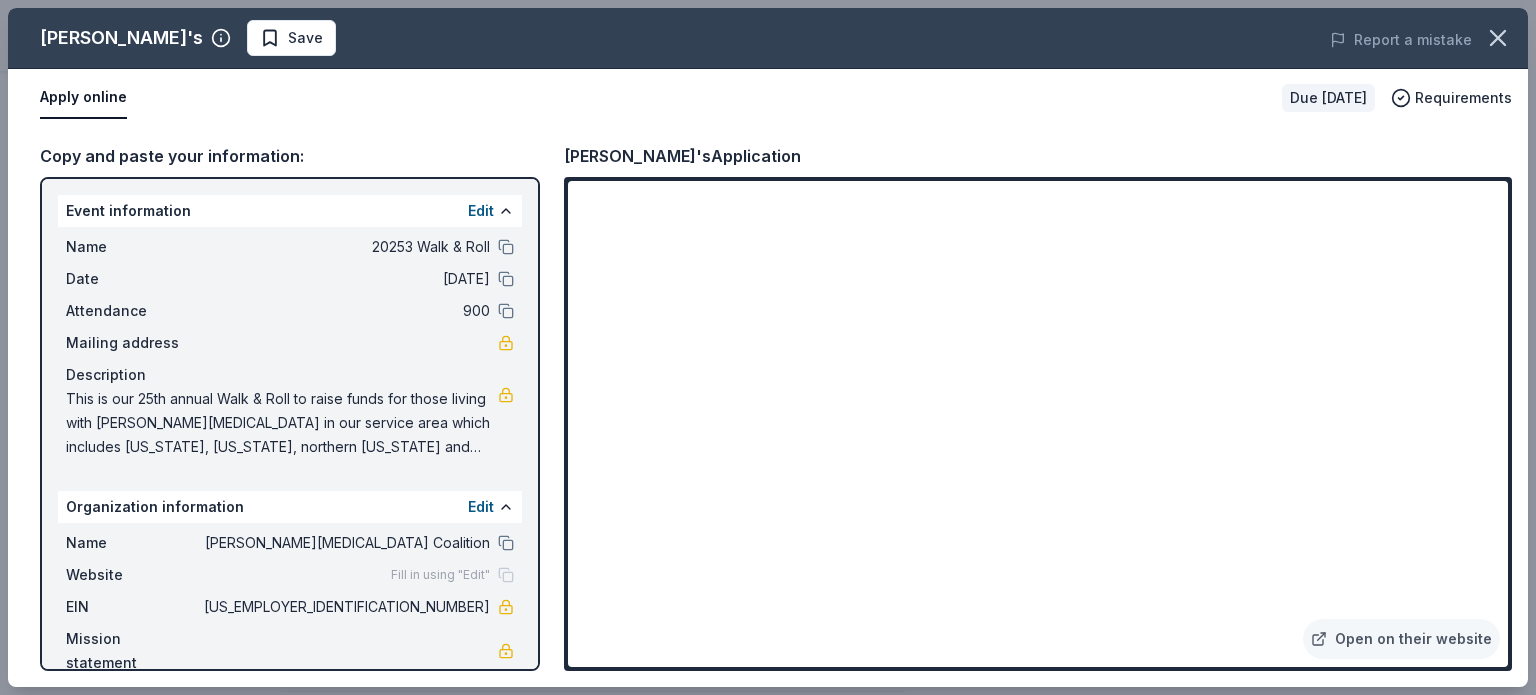drag, startPoint x: 1509, startPoint y: 211, endPoint x: 1522, endPoint y: 273, distance: 63.348244 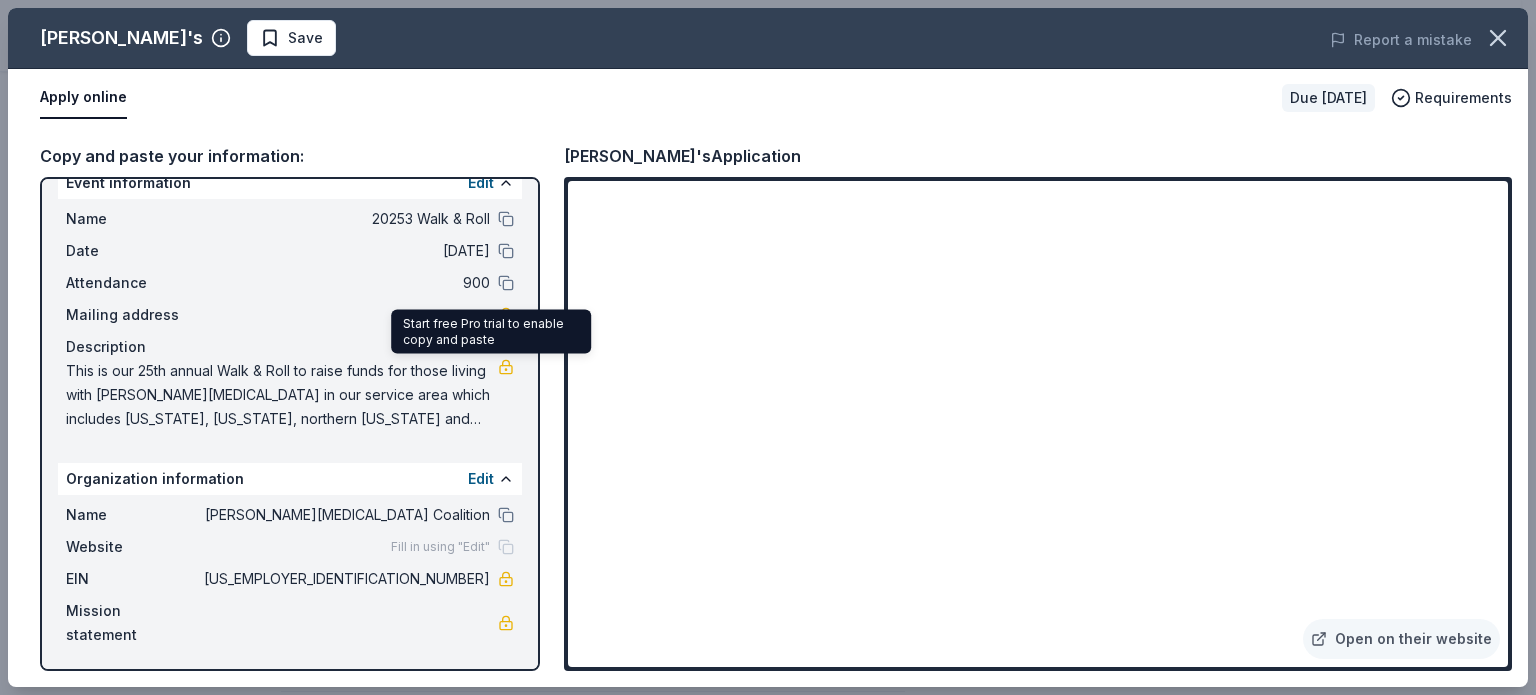 click at bounding box center [506, 367] 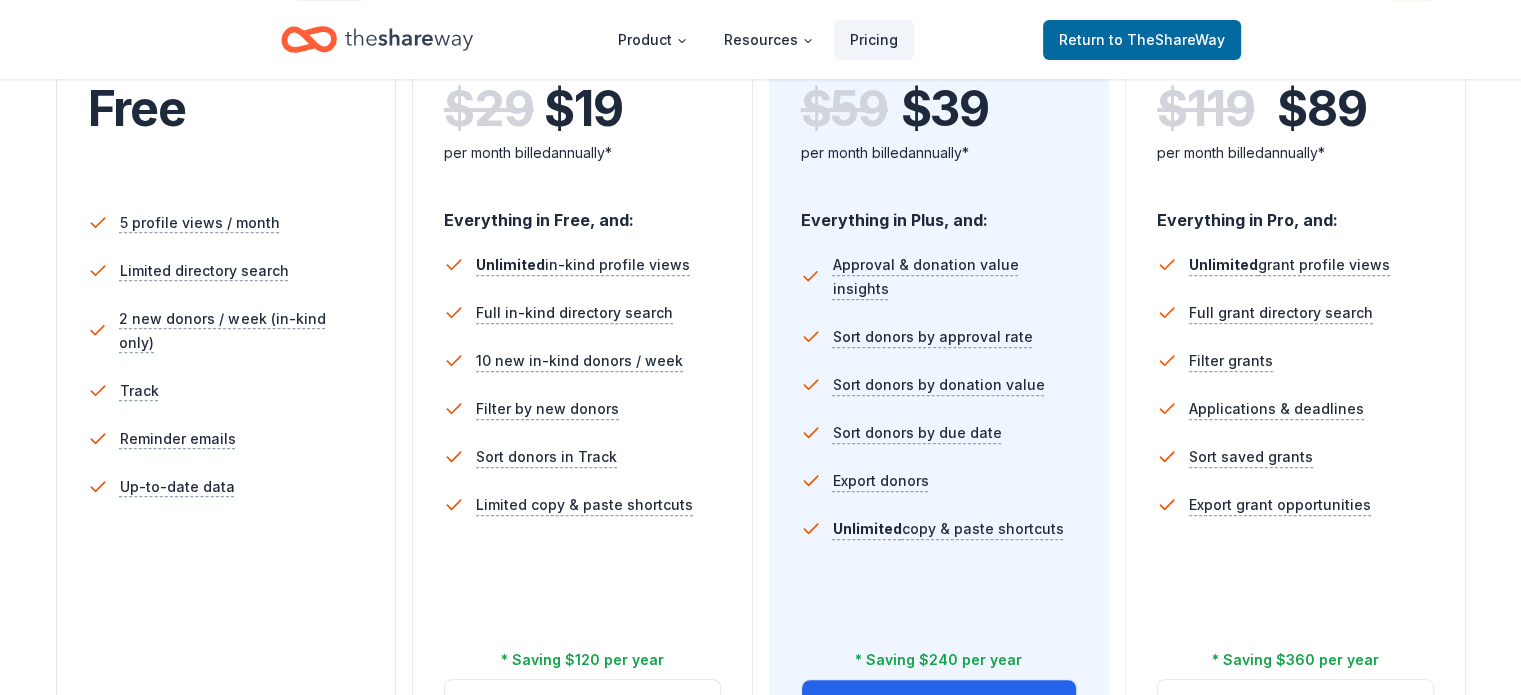 scroll, scrollTop: 470, scrollLeft: 0, axis: vertical 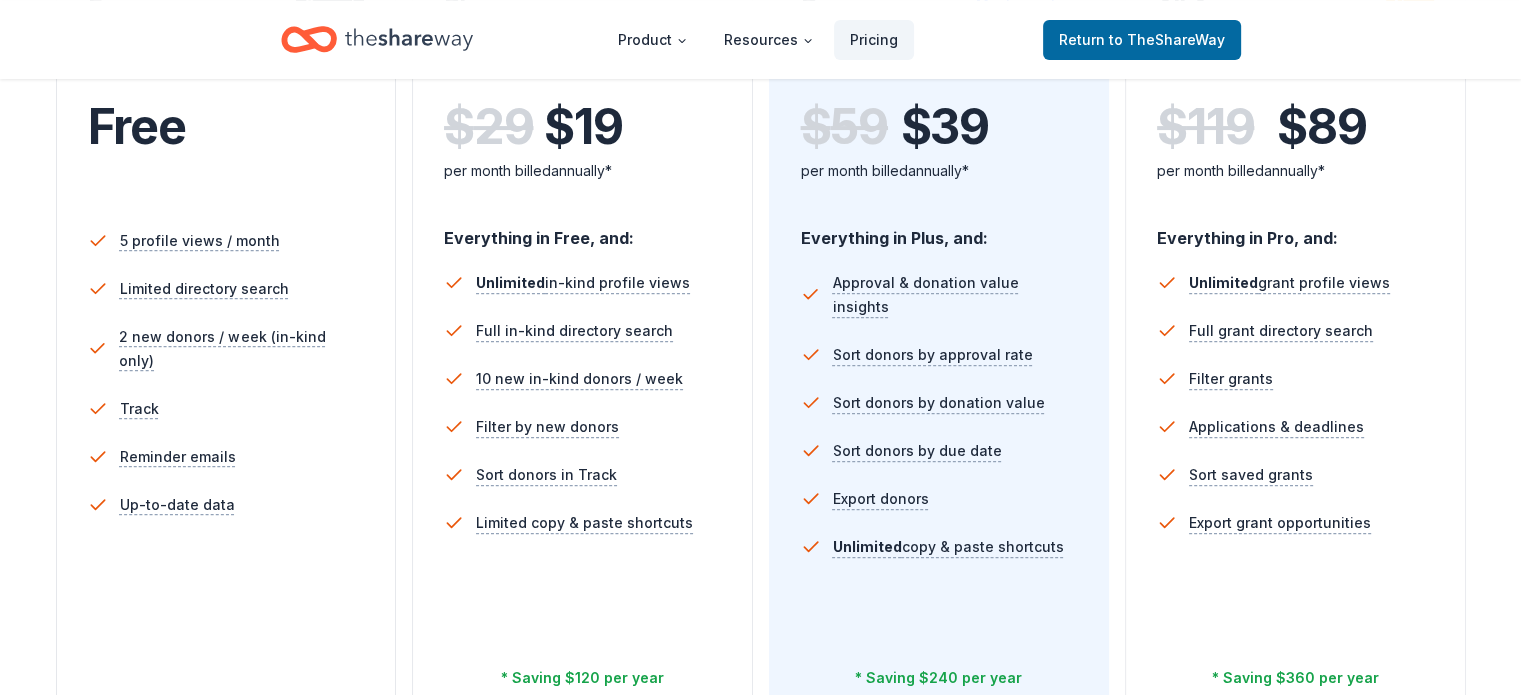 click on "Try for free" at bounding box center (582, 722) 